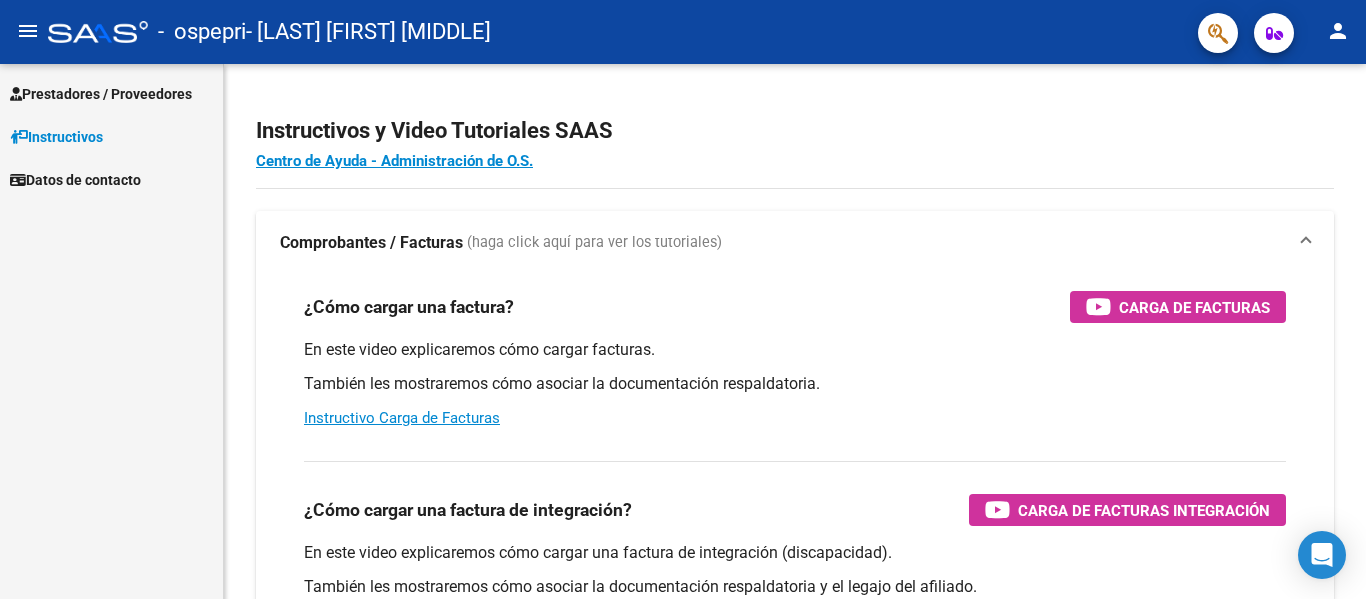 scroll, scrollTop: 0, scrollLeft: 0, axis: both 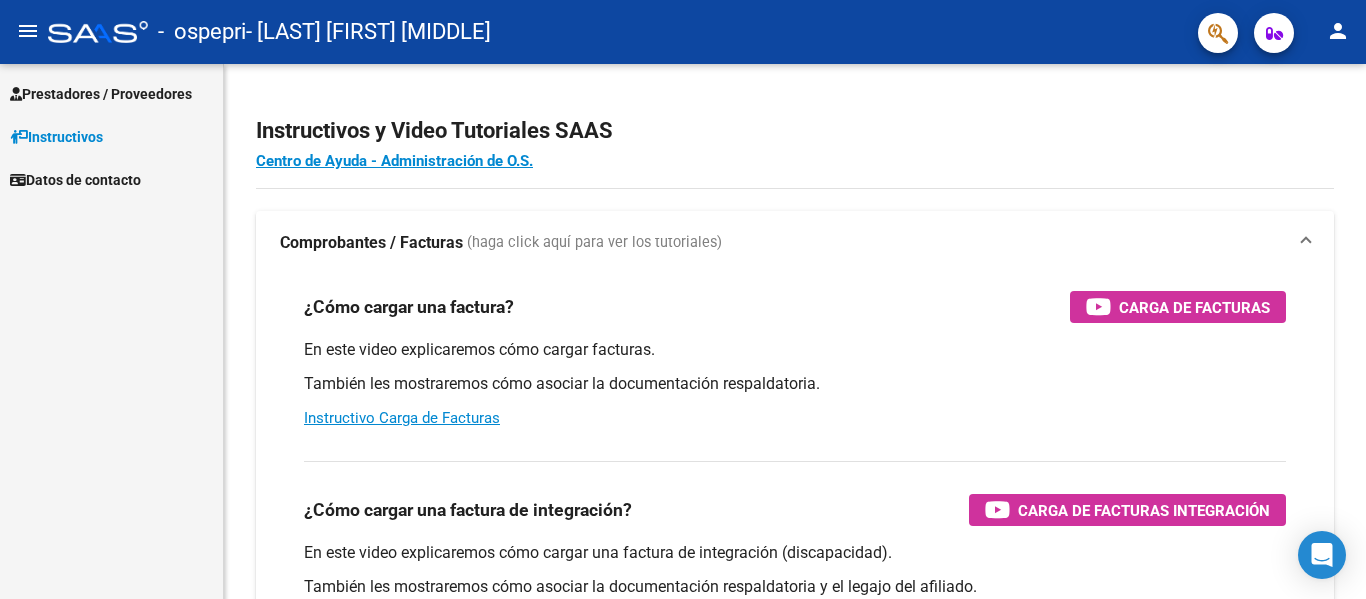 click on "Prestadores / Proveedores" at bounding box center (101, 94) 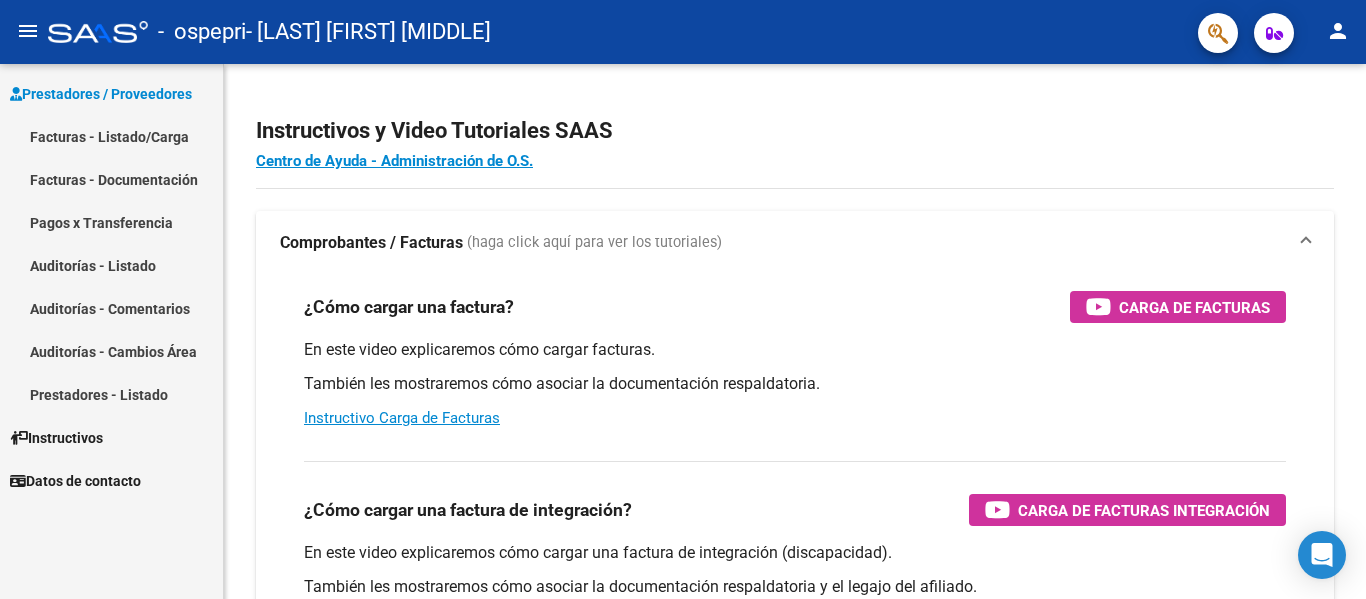 click on "Facturas - Listado/Carga" at bounding box center (111, 136) 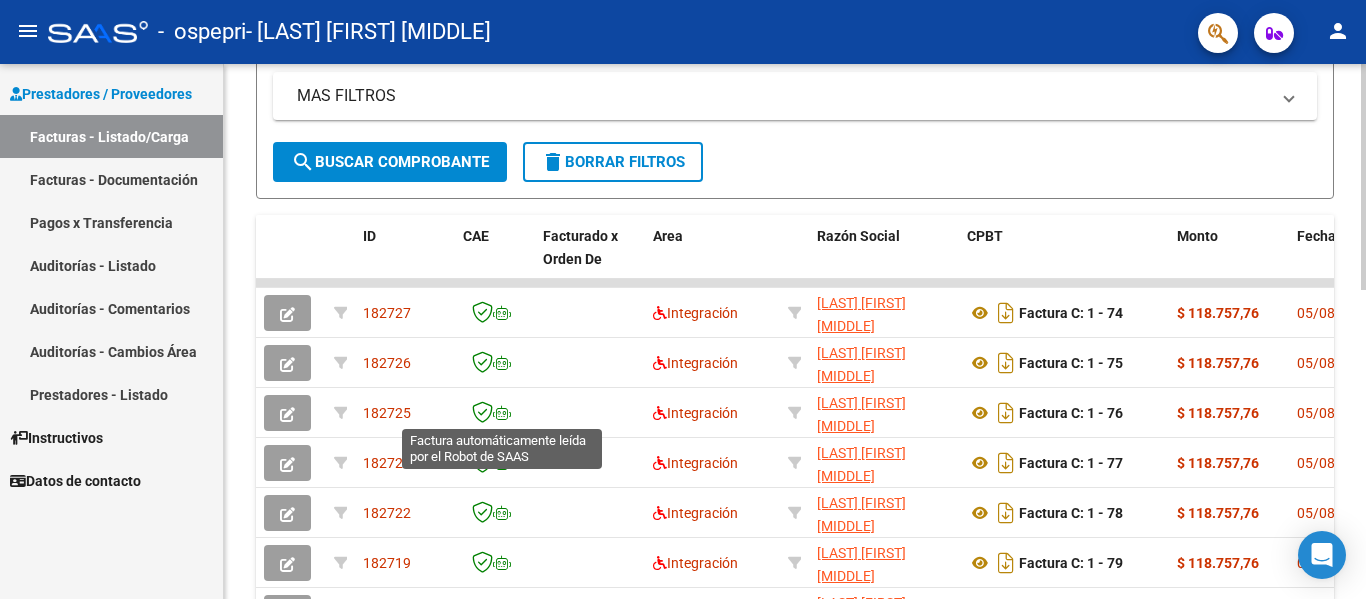 scroll, scrollTop: 507, scrollLeft: 0, axis: vertical 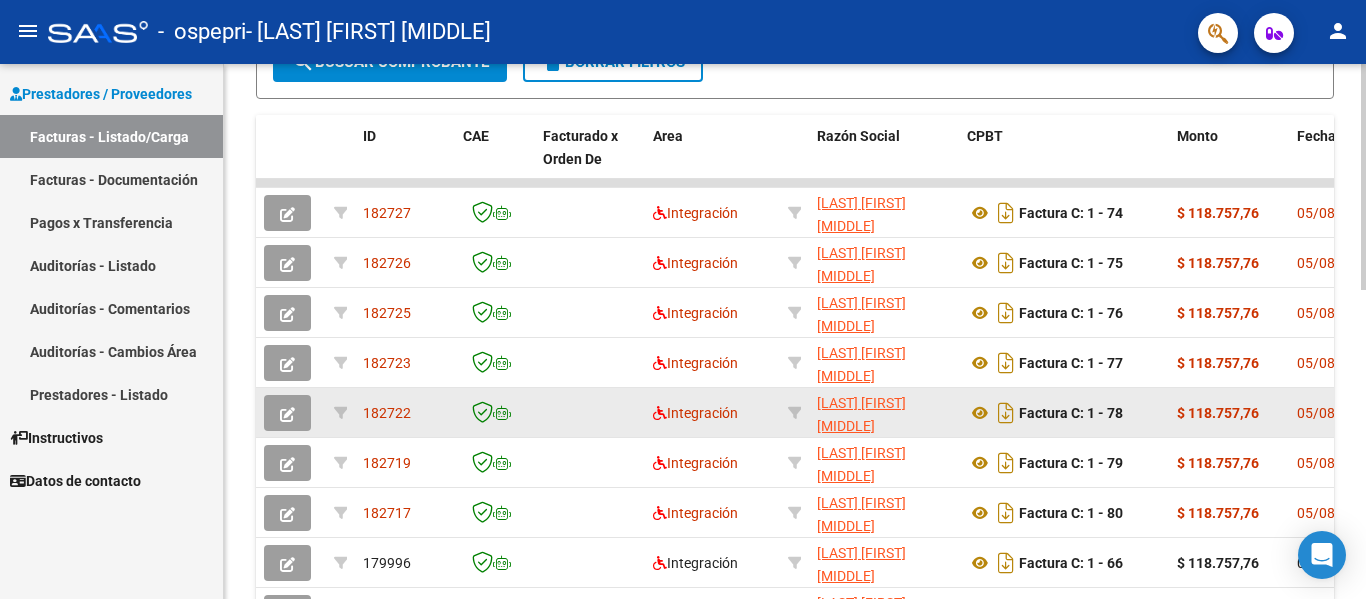 click 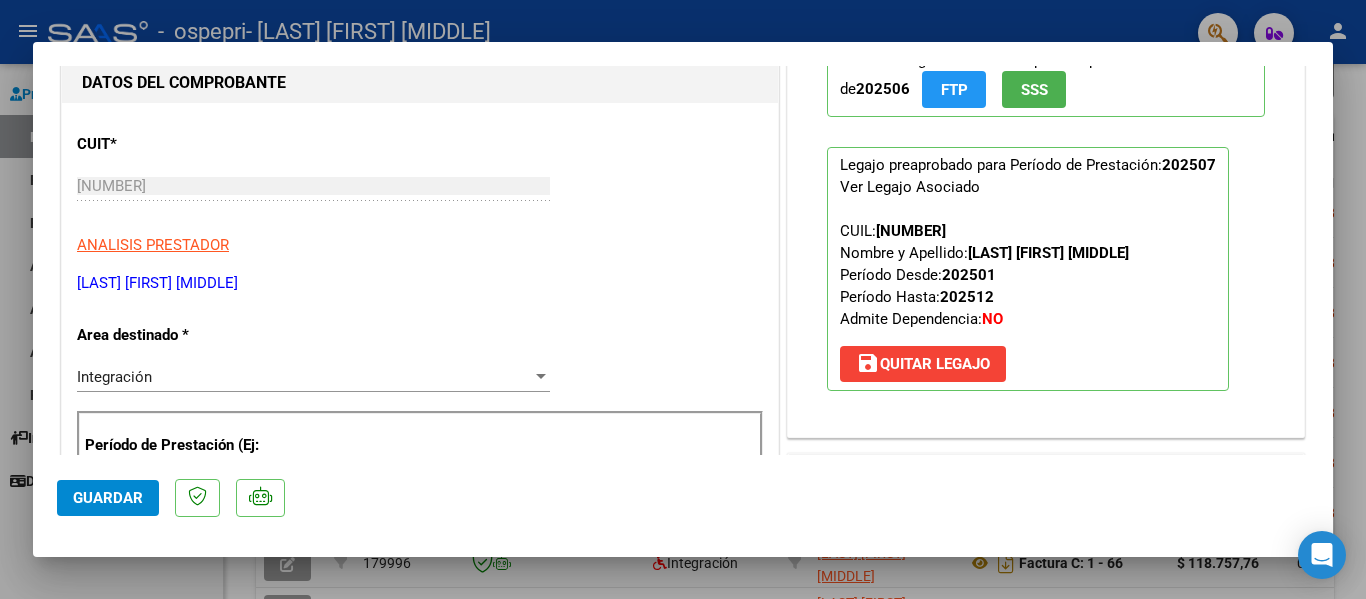 scroll, scrollTop: 200, scrollLeft: 0, axis: vertical 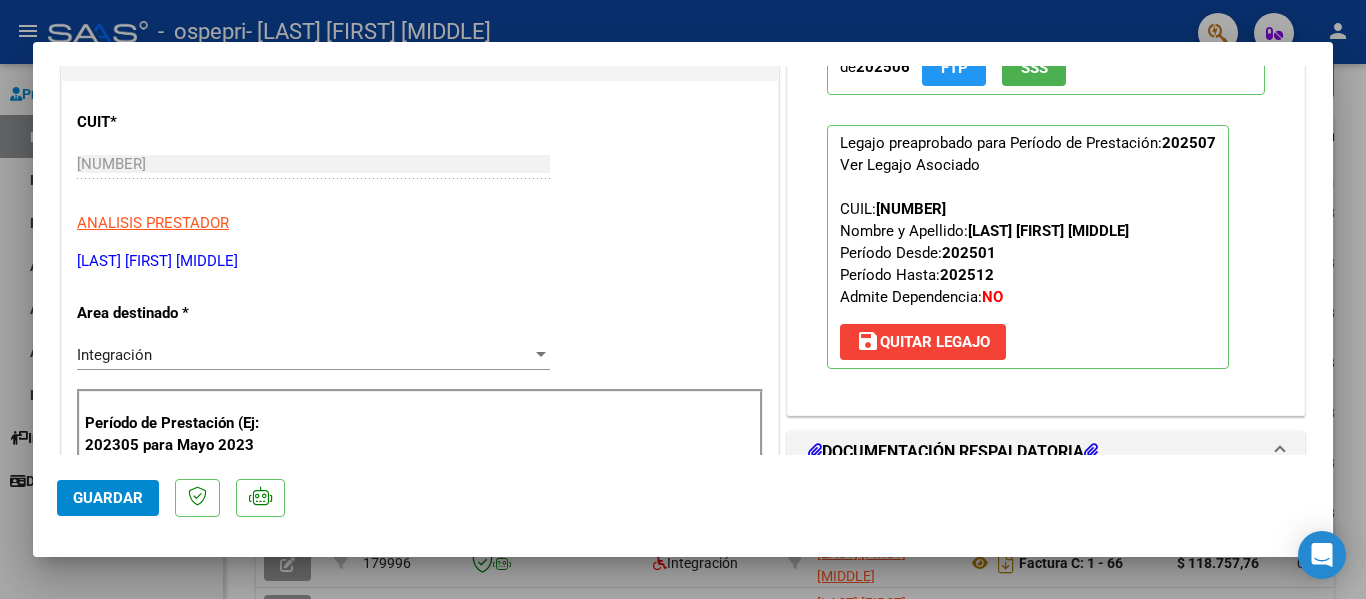 drag, startPoint x: 991, startPoint y: 272, endPoint x: 942, endPoint y: 272, distance: 49 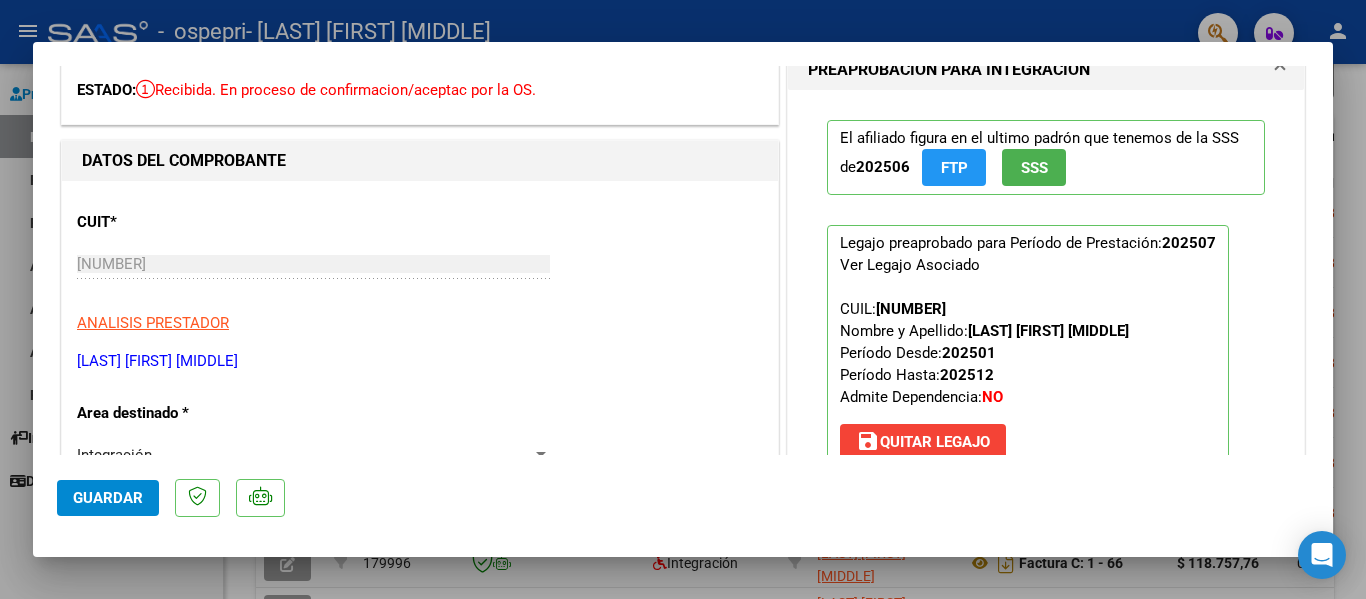 scroll, scrollTop: 0, scrollLeft: 0, axis: both 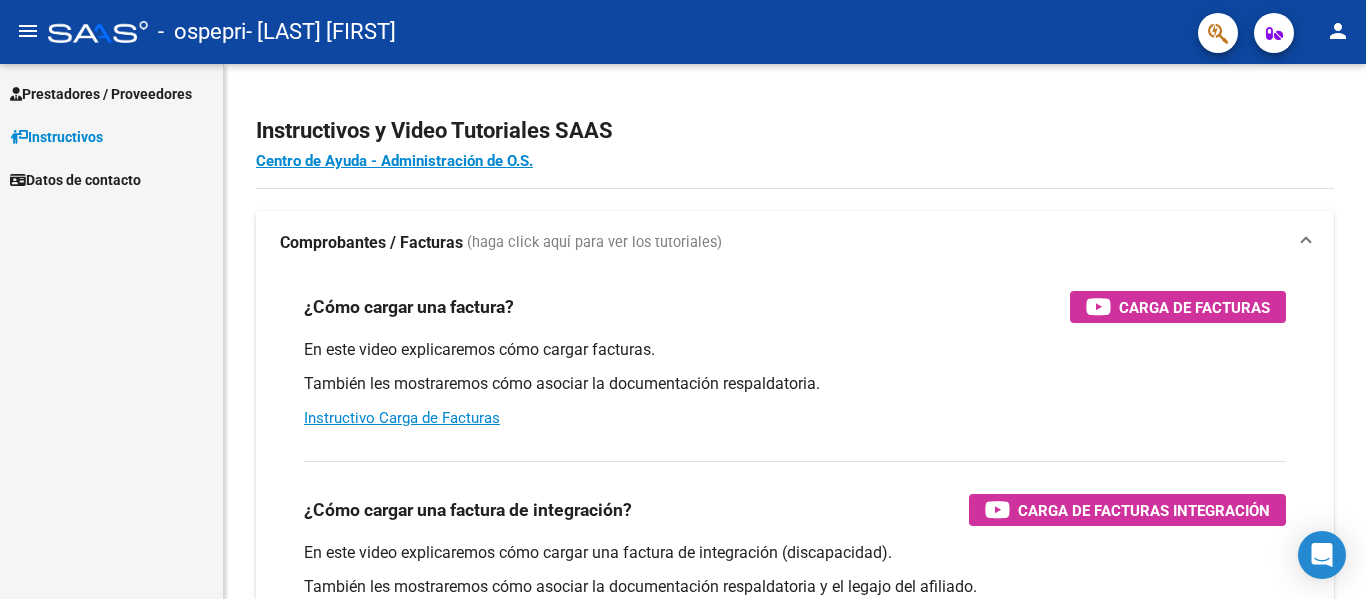 click on "Prestadores / Proveedores" at bounding box center [111, 93] 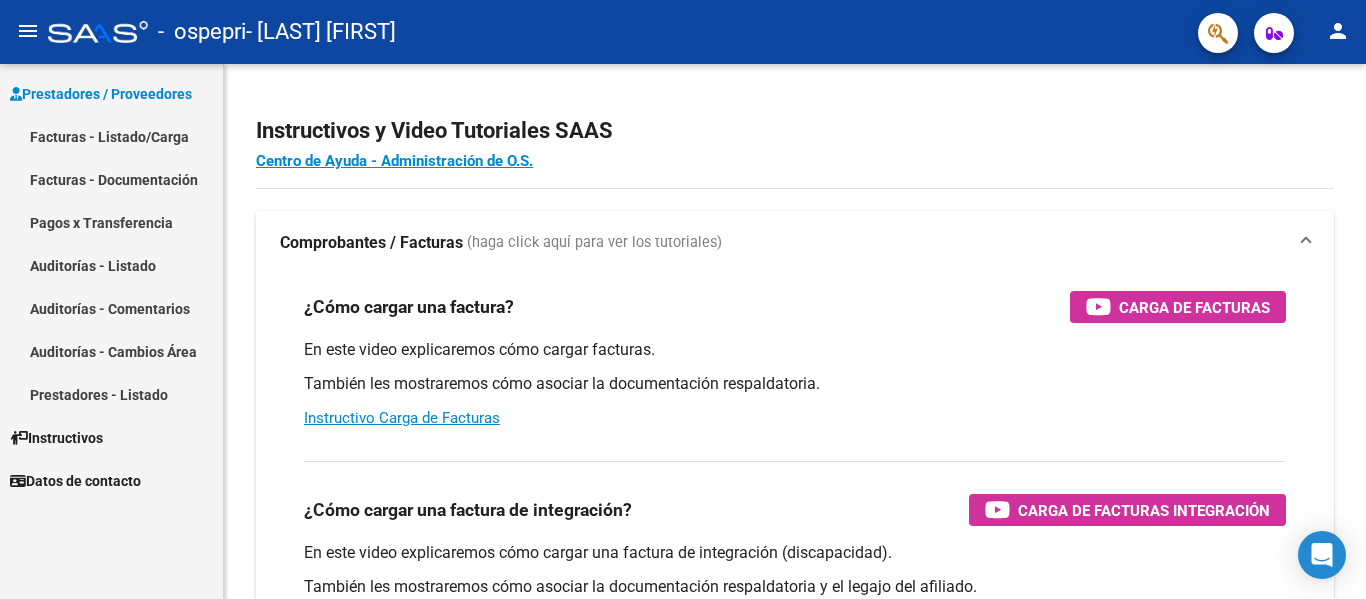 click on "Facturas - Listado/Carga" at bounding box center [111, 136] 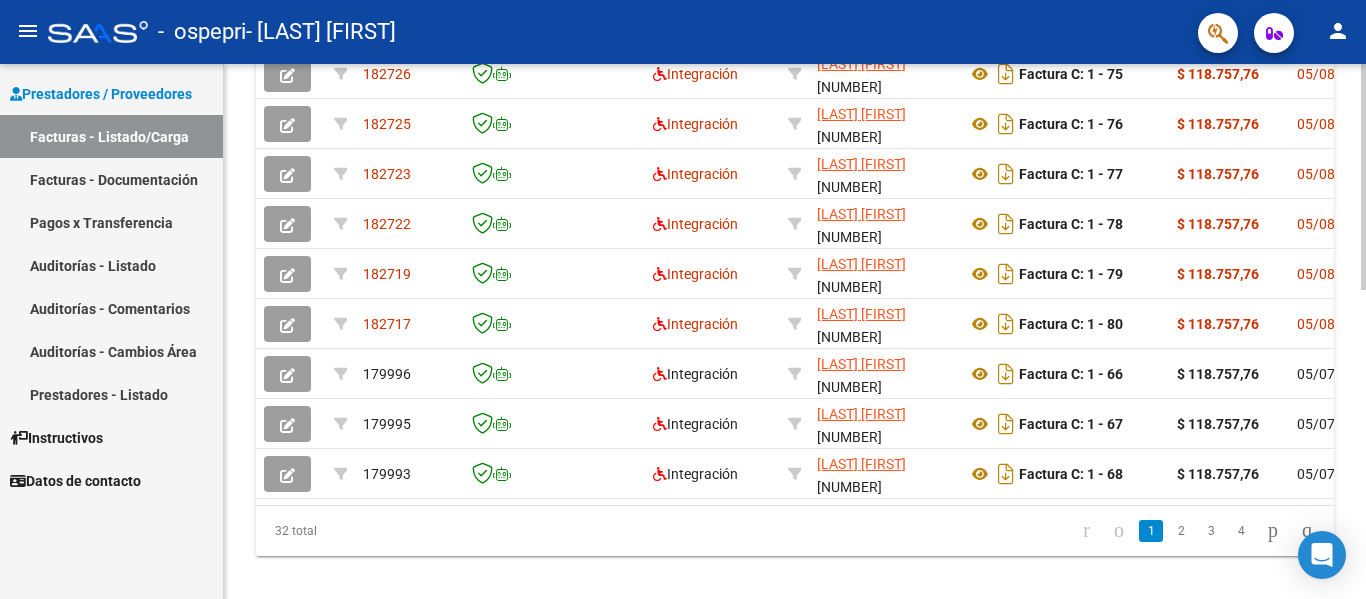 scroll, scrollTop: 707, scrollLeft: 0, axis: vertical 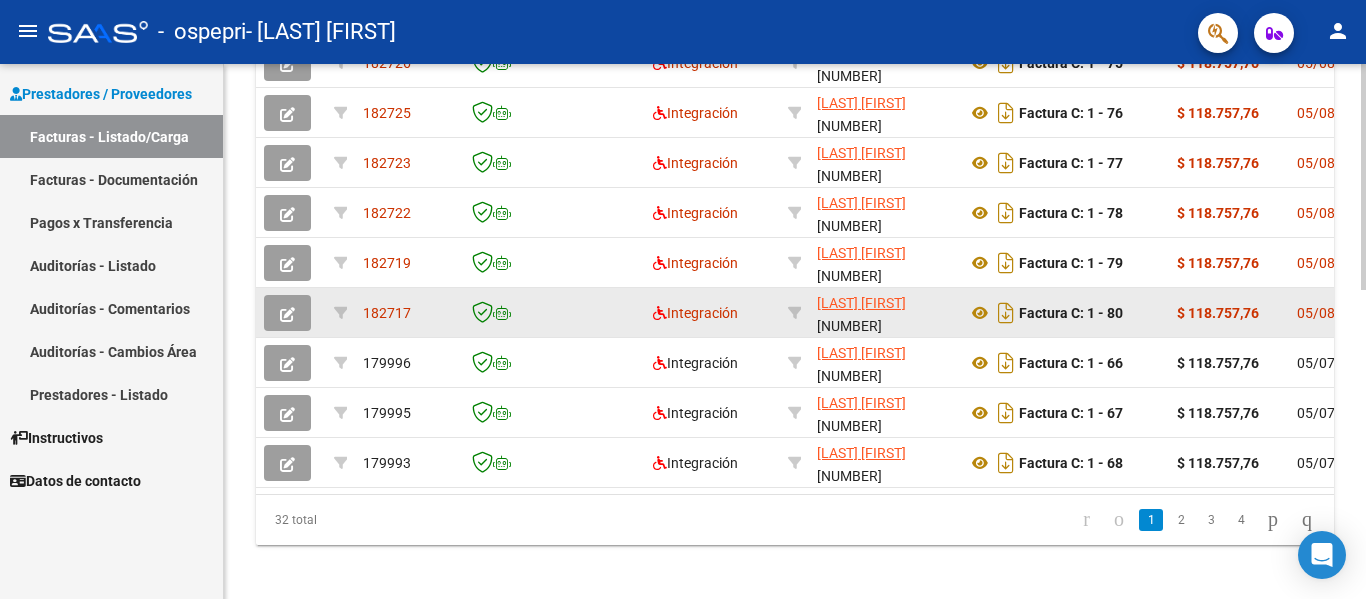 click 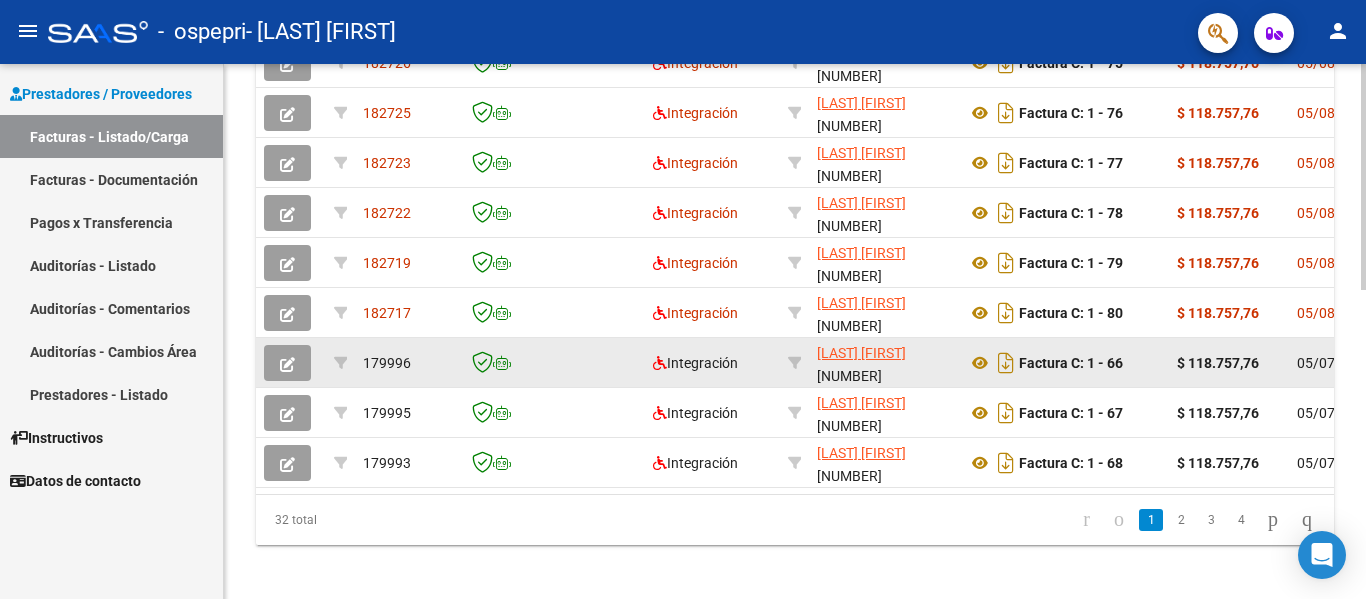 scroll, scrollTop: 707, scrollLeft: 0, axis: vertical 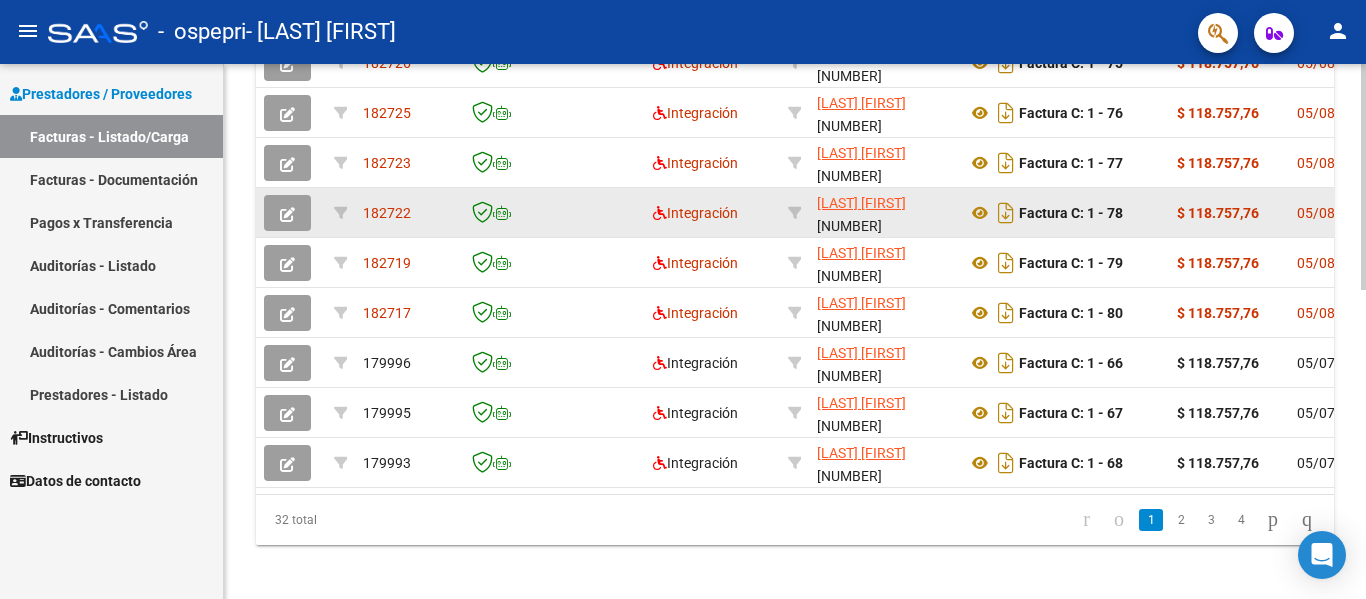 click 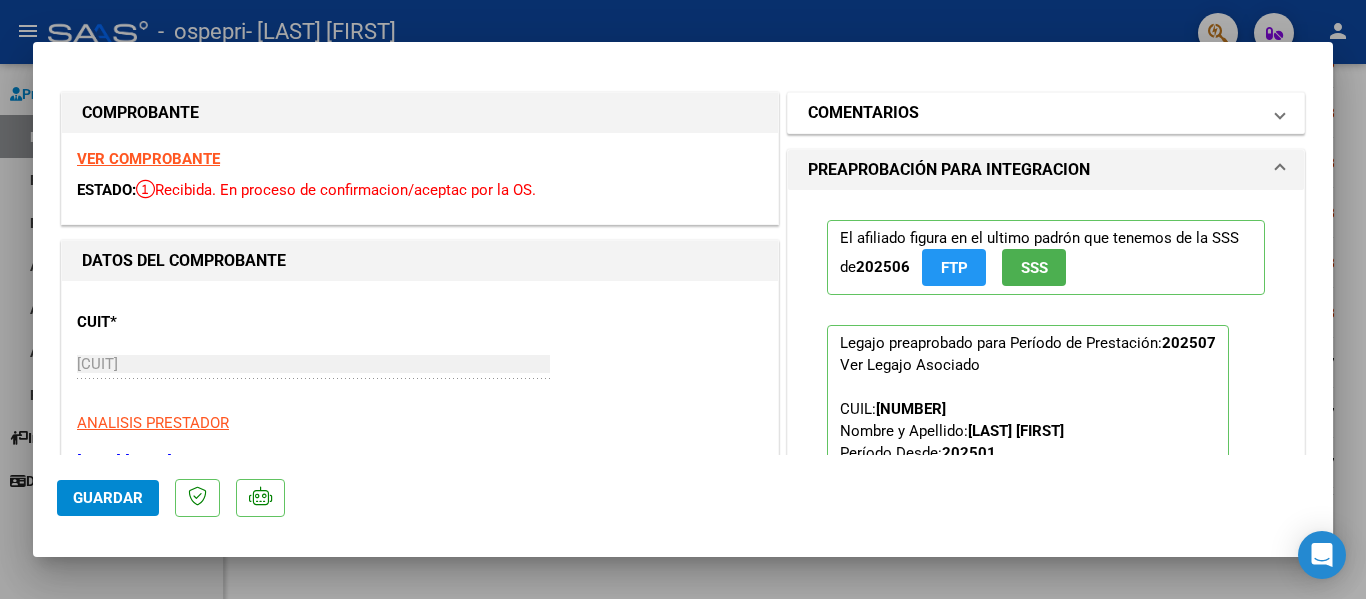 click on "COMENTARIOS" at bounding box center [1034, 113] 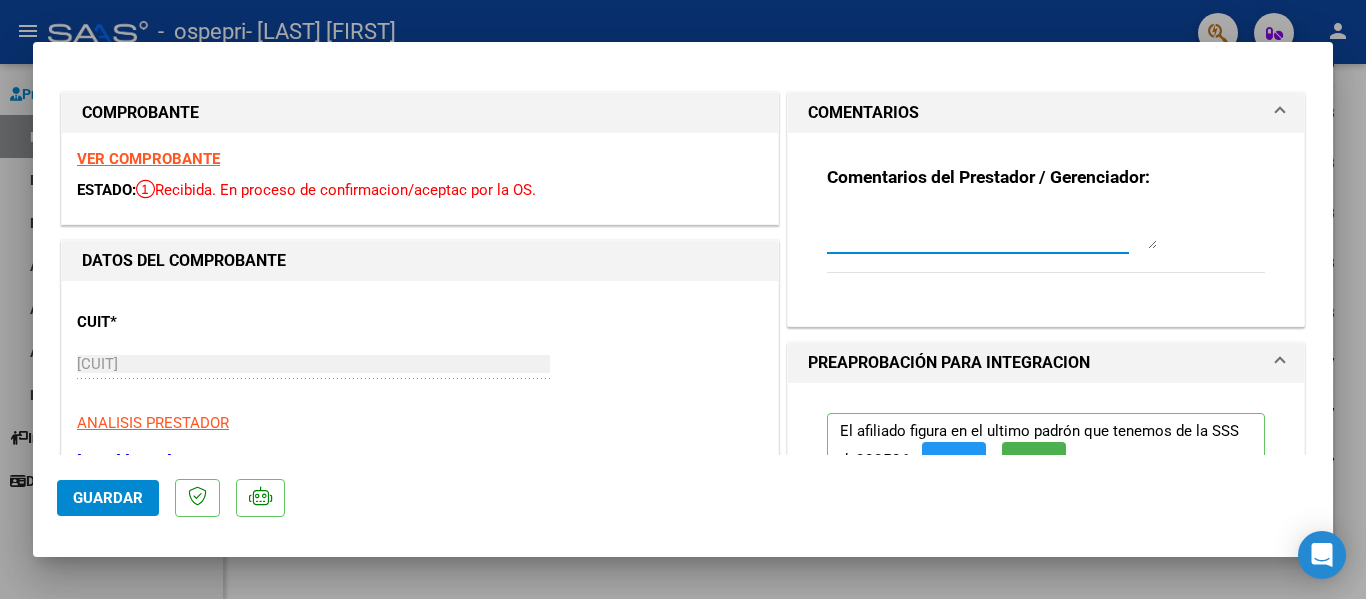 click at bounding box center [992, 229] 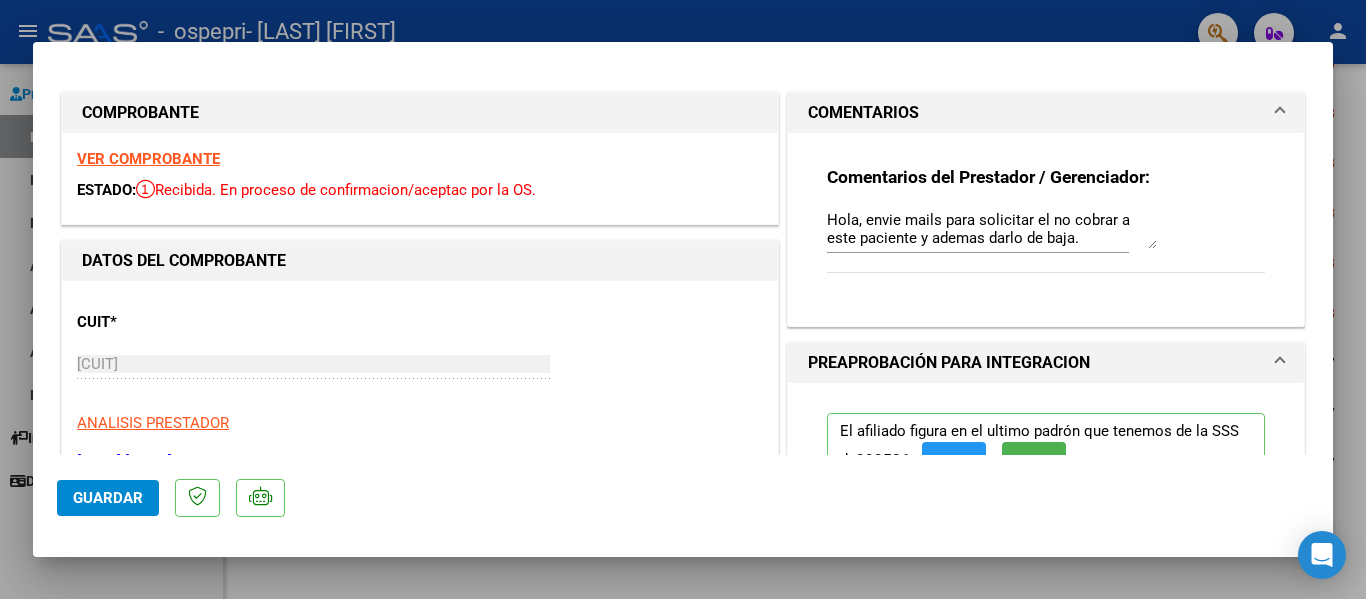 click on "Comentarios del Prestador / Gerenciador:  Hola, envie mails para solicitar el no cobrar a este paciente y ademas darlo de baja." at bounding box center [1046, 230] 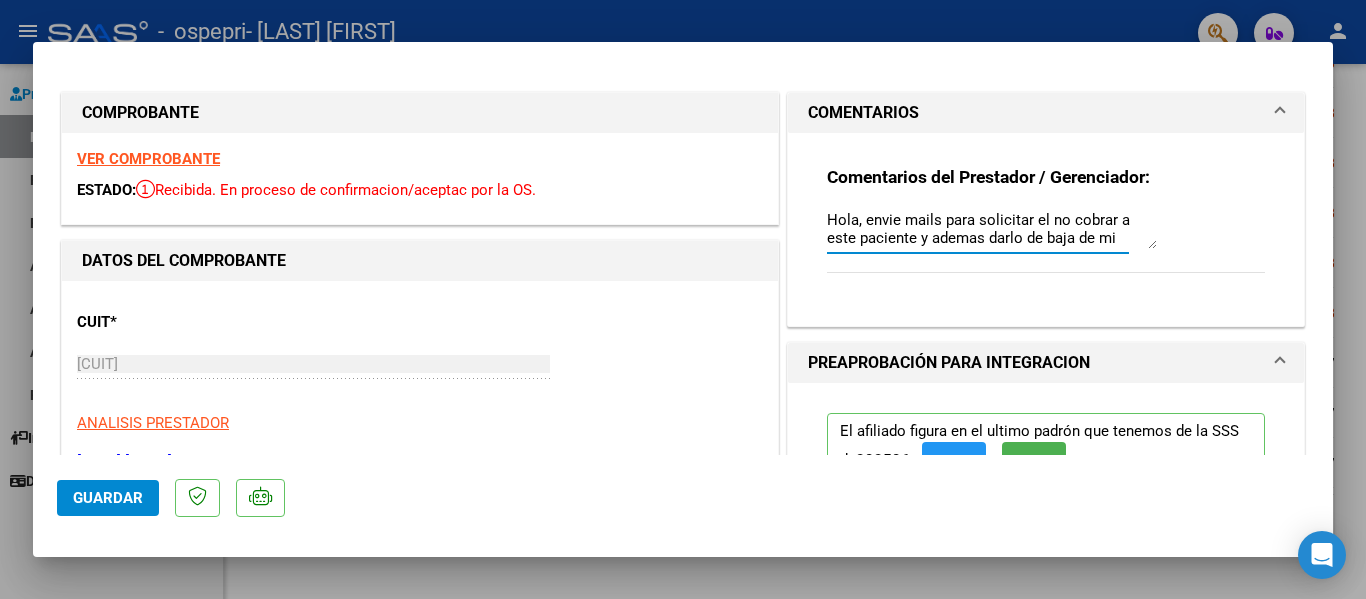 scroll, scrollTop: 18, scrollLeft: 0, axis: vertical 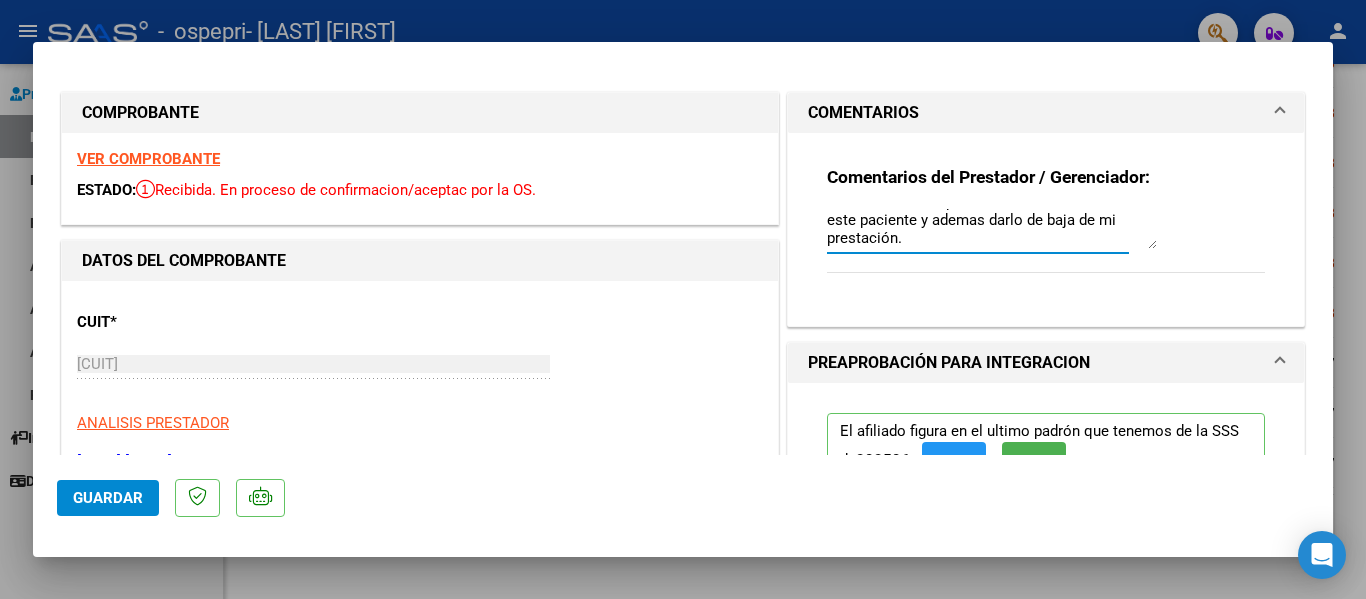 click on "Hola, envie mails para solicitar el no cobrar a este paciente y ademas darlo de baja de mi prestación." at bounding box center [992, 229] 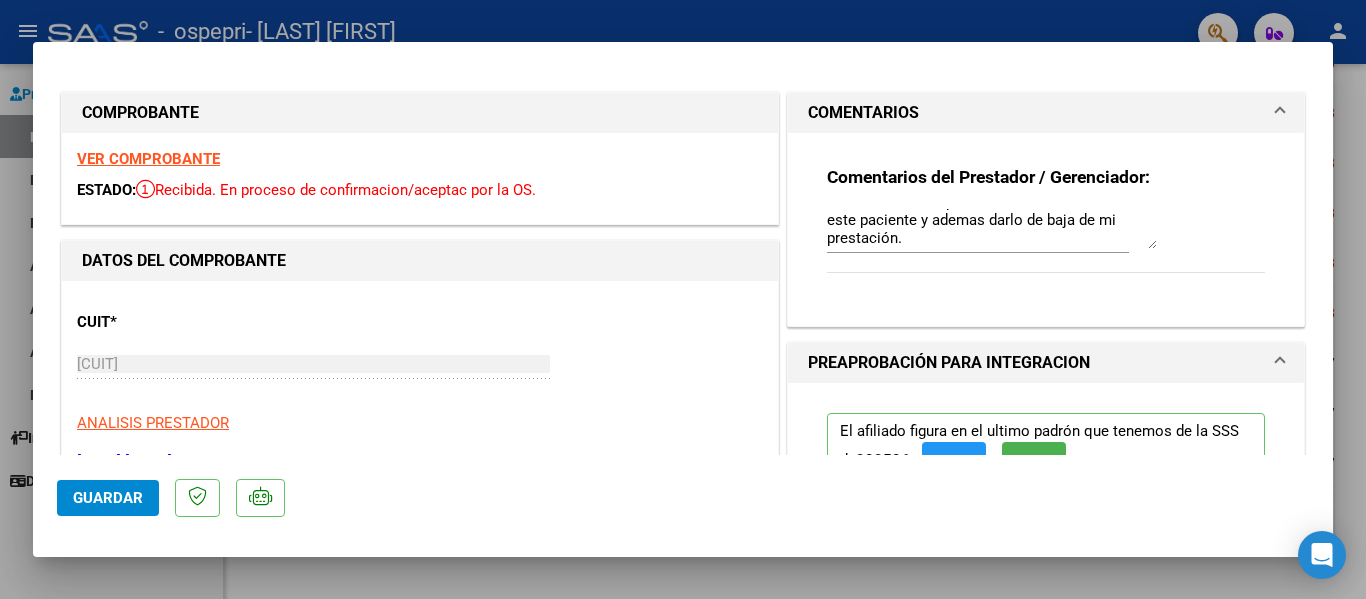 click at bounding box center [1280, 113] 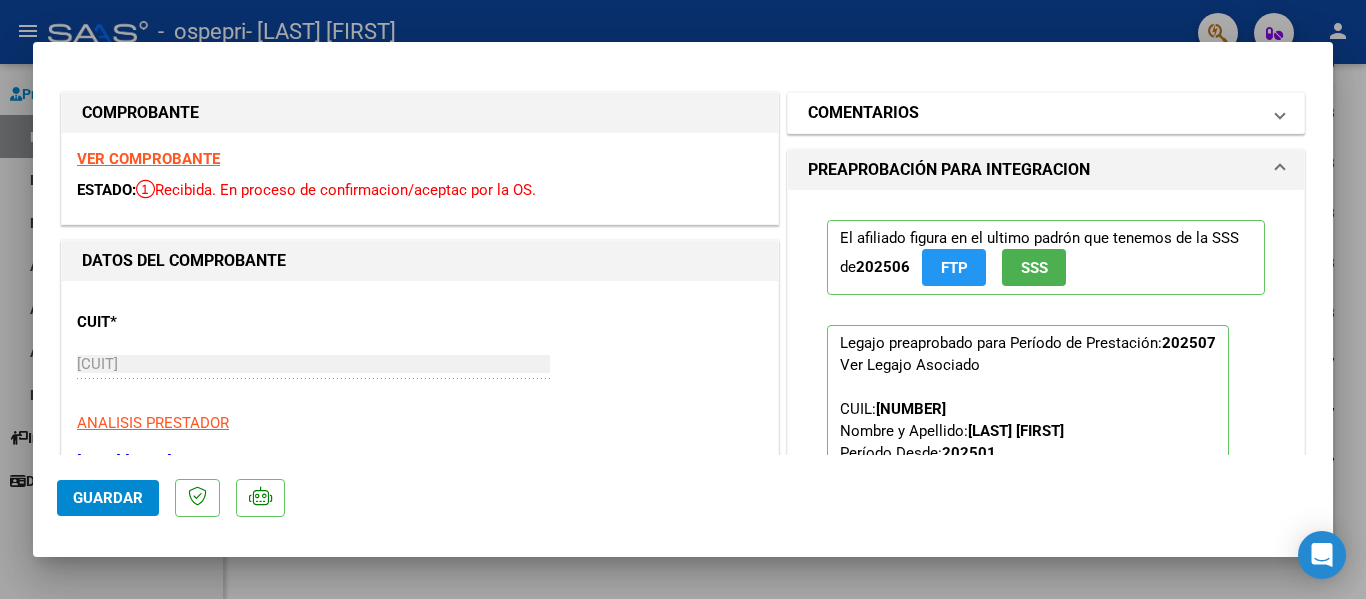 click at bounding box center (1280, 113) 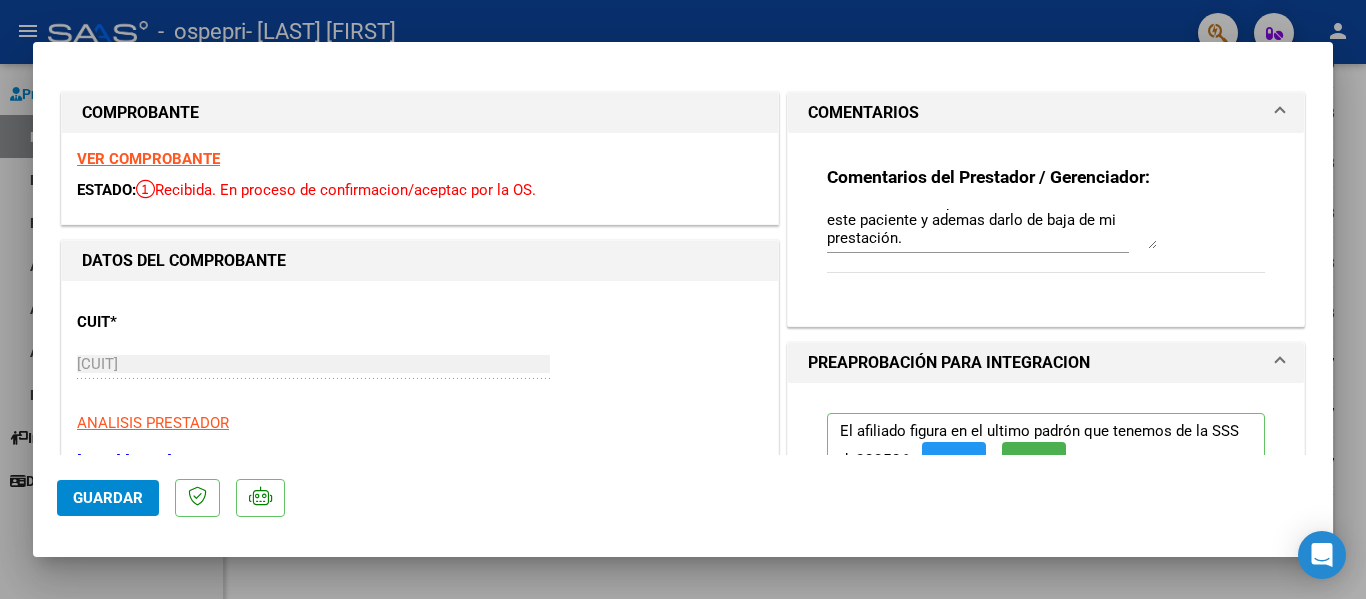 click on "Comentarios del Prestador / Gerenciador:  Hola, envie mails para solicitar el no cobrar a este paciente y ademas darlo de baja de mi prestación." at bounding box center [1046, 230] 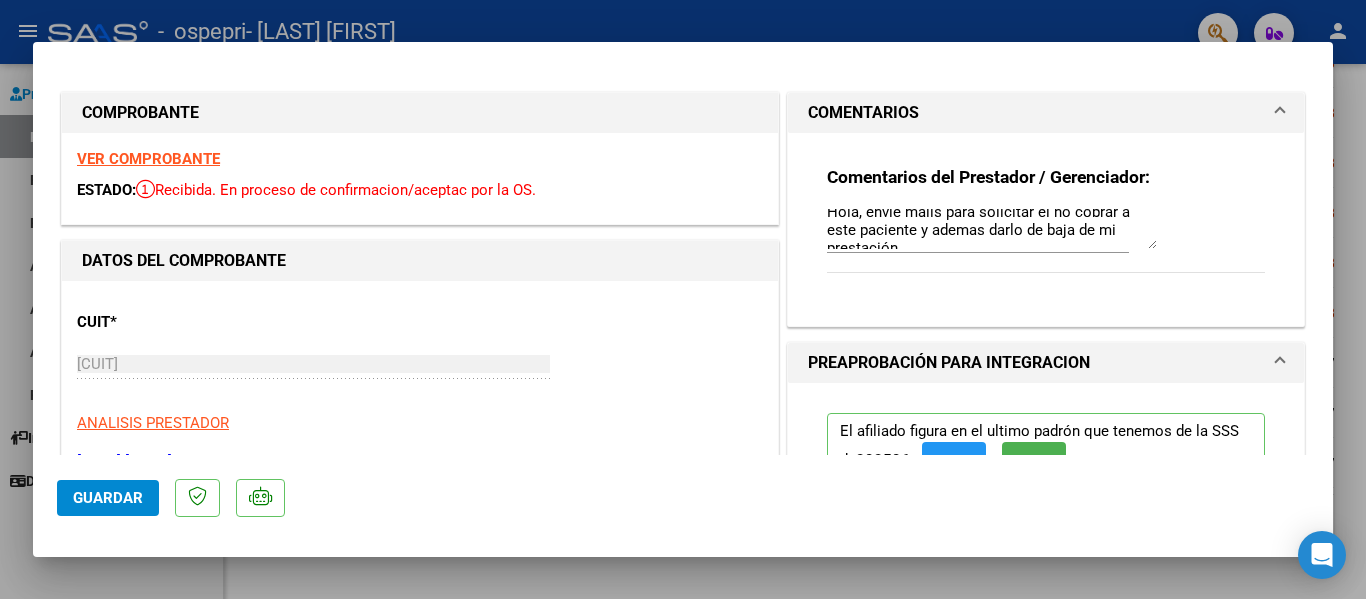 scroll, scrollTop: 0, scrollLeft: 0, axis: both 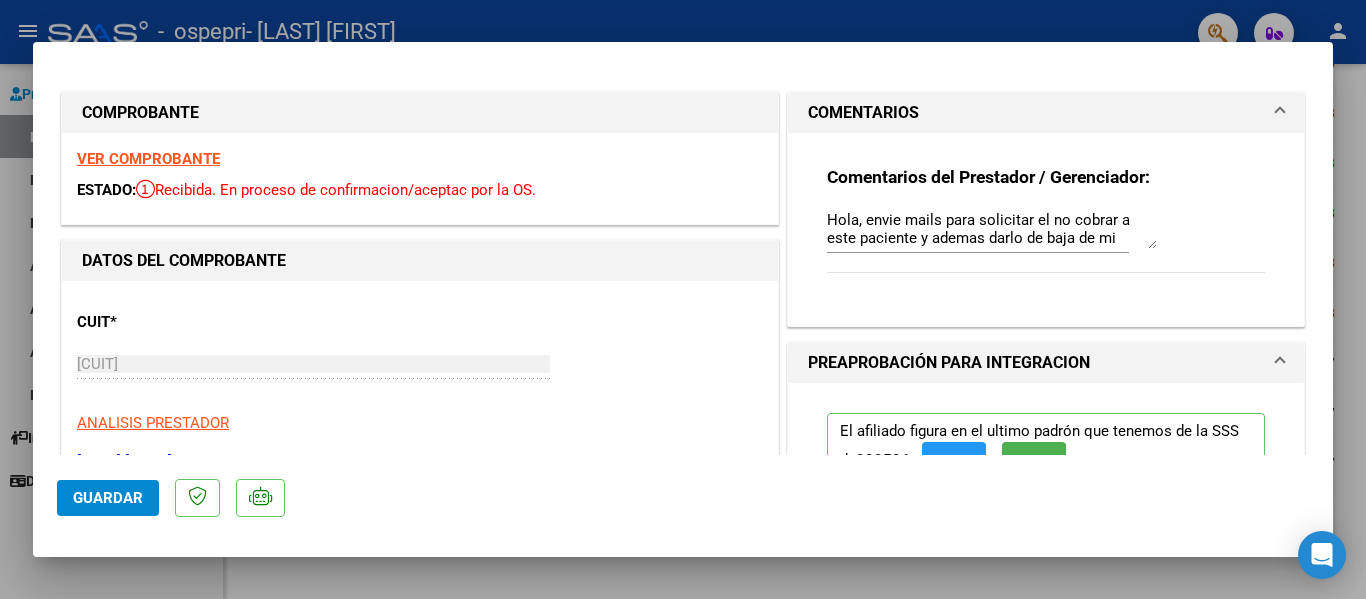 click on "Comentarios del Prestador / Gerenciador:  Hola, envie mails para solicitar el no cobrar a este paciente y ademas darlo de baja de mi prestación." at bounding box center [1046, 230] 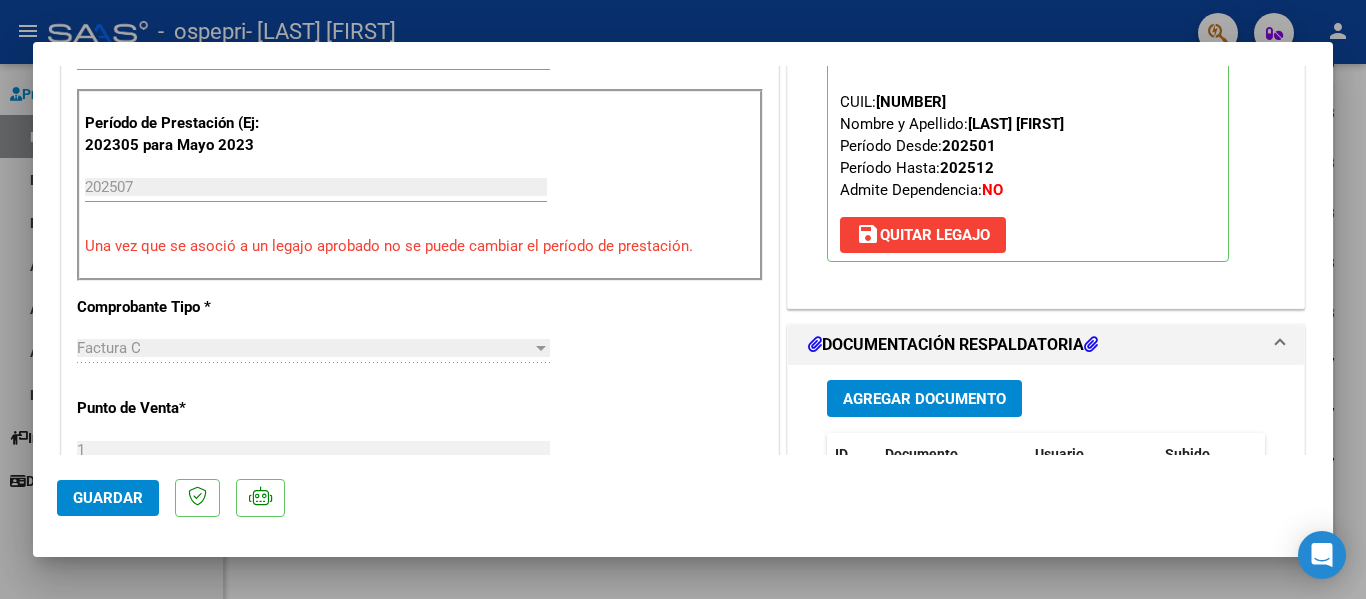 scroll, scrollTop: 800, scrollLeft: 0, axis: vertical 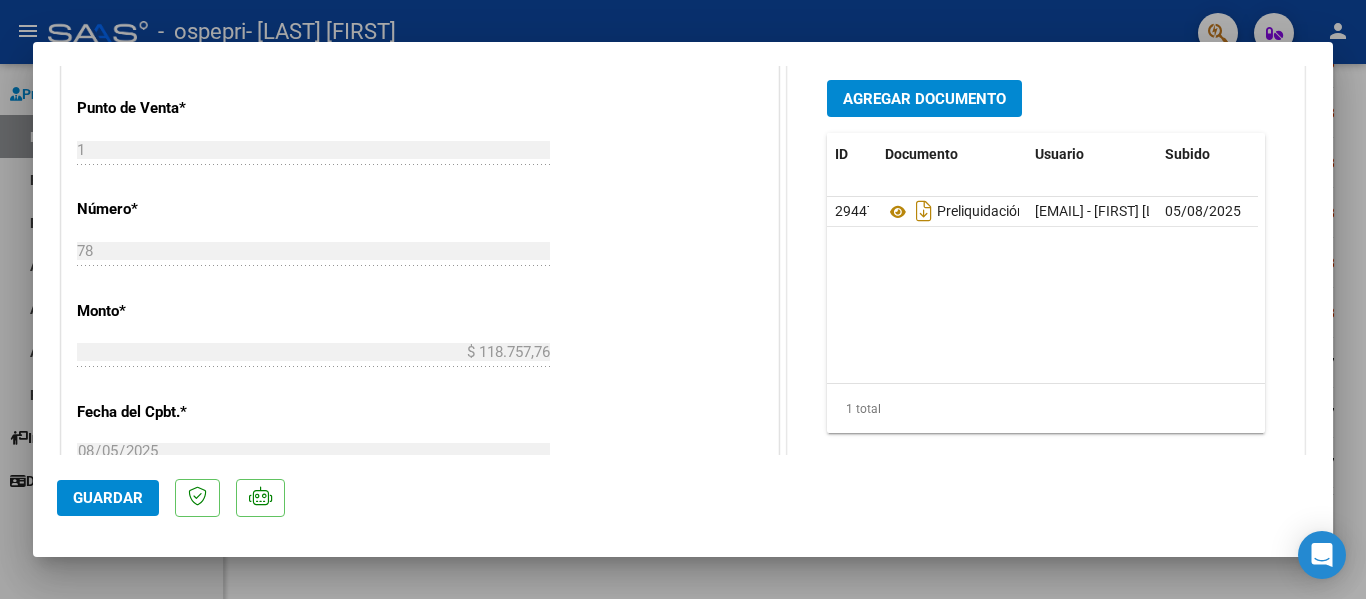 drag, startPoint x: 125, startPoint y: 500, endPoint x: 175, endPoint y: 490, distance: 50.990196 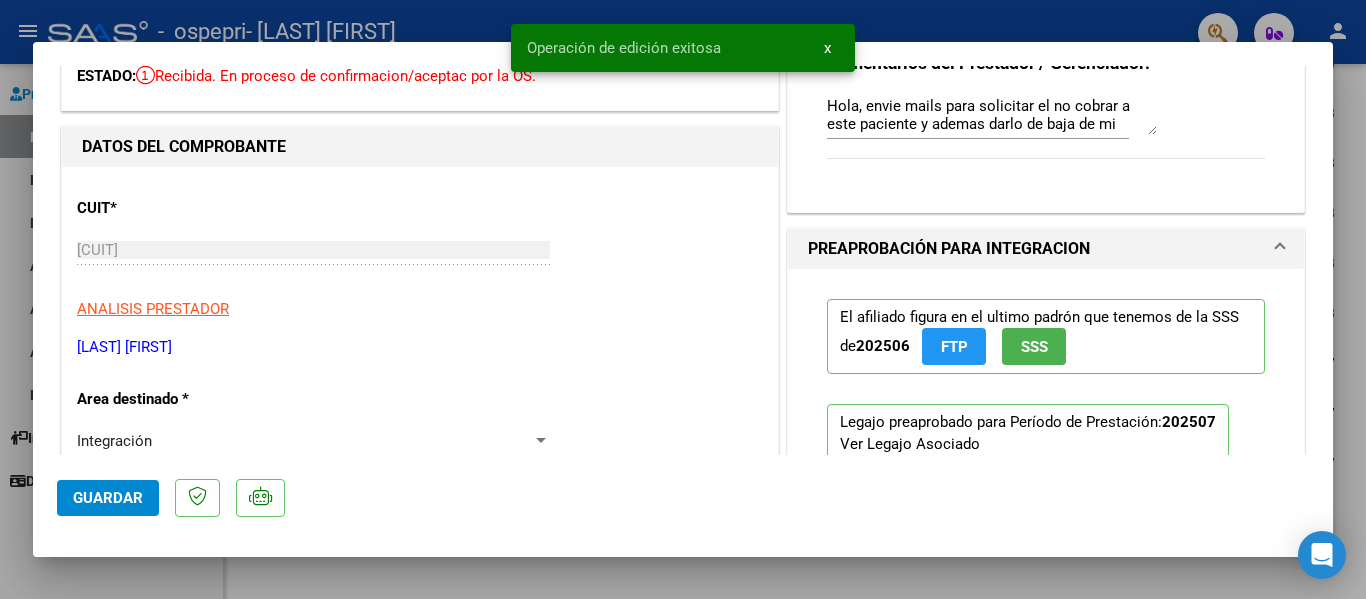 scroll, scrollTop: 0, scrollLeft: 0, axis: both 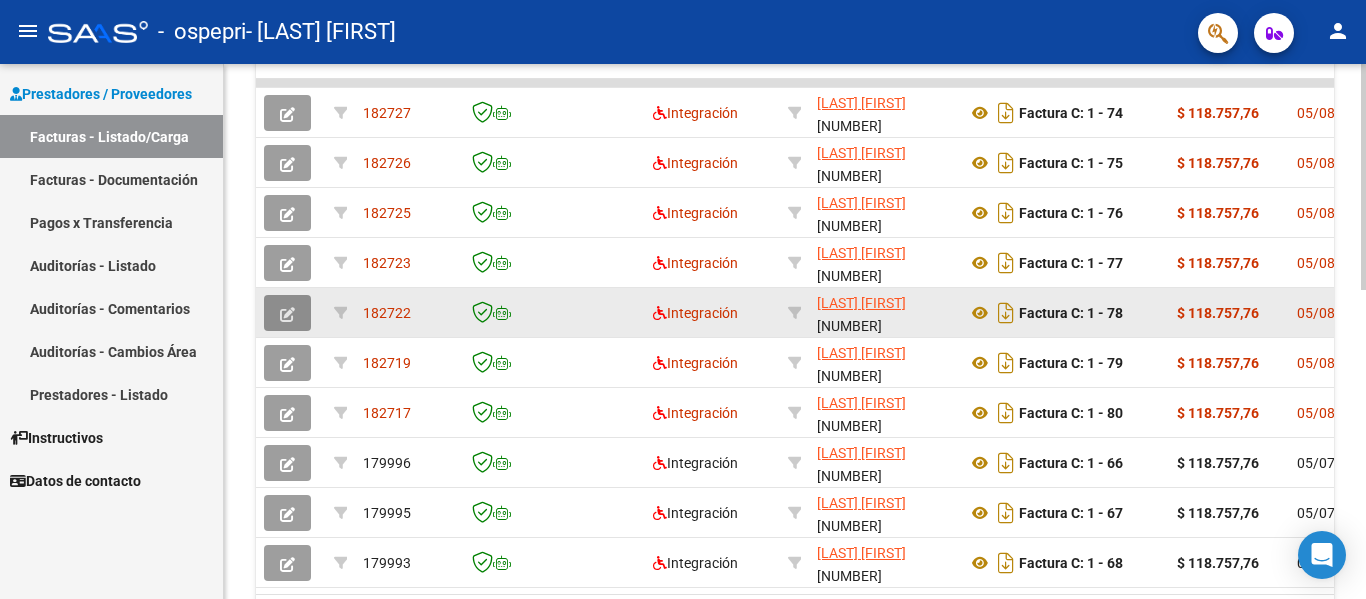 click 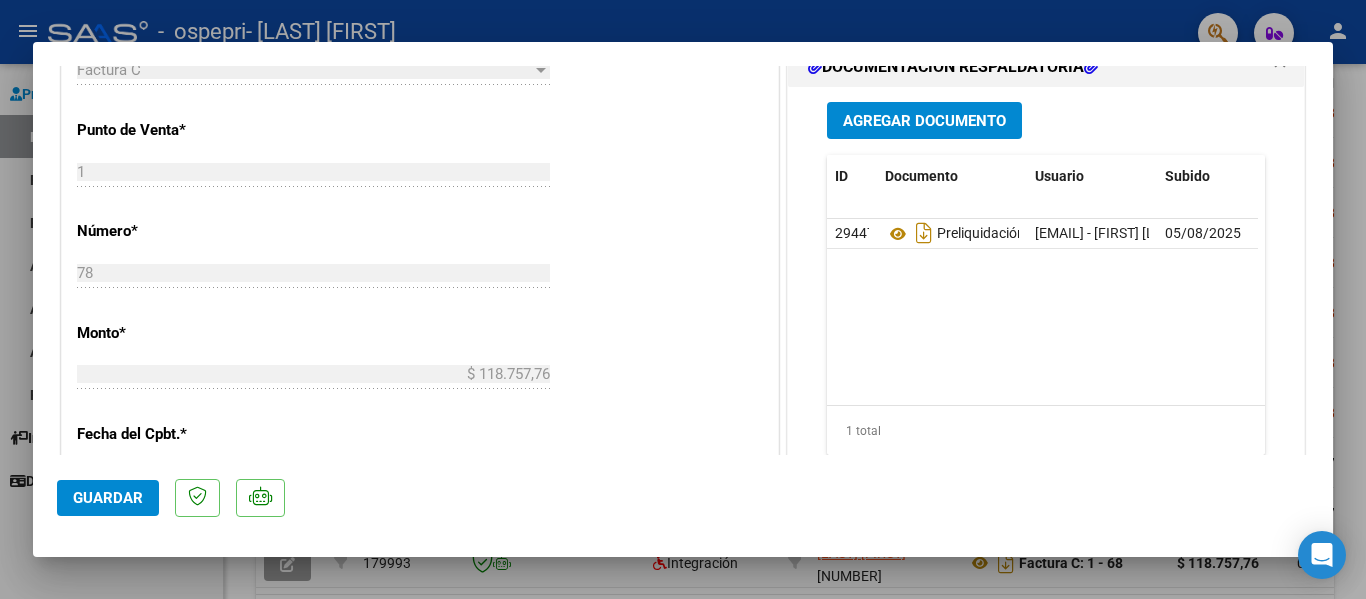 scroll, scrollTop: 800, scrollLeft: 0, axis: vertical 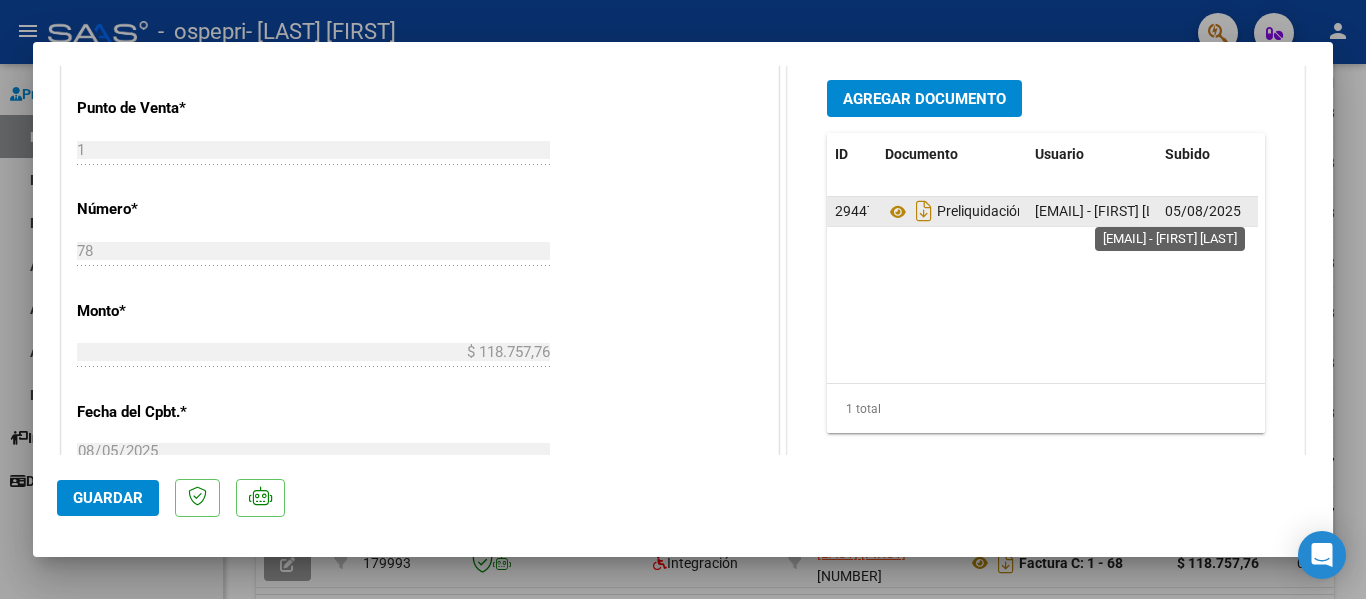click on "[EMAIL] - [FIRST] [LAST]" 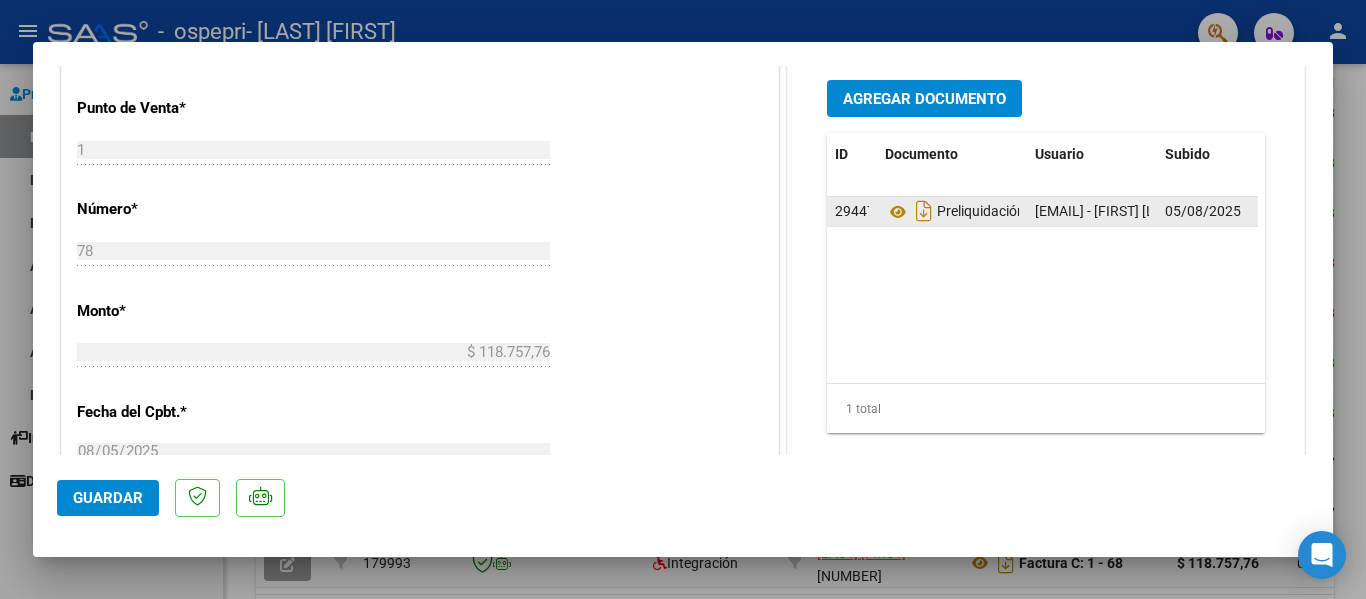 type 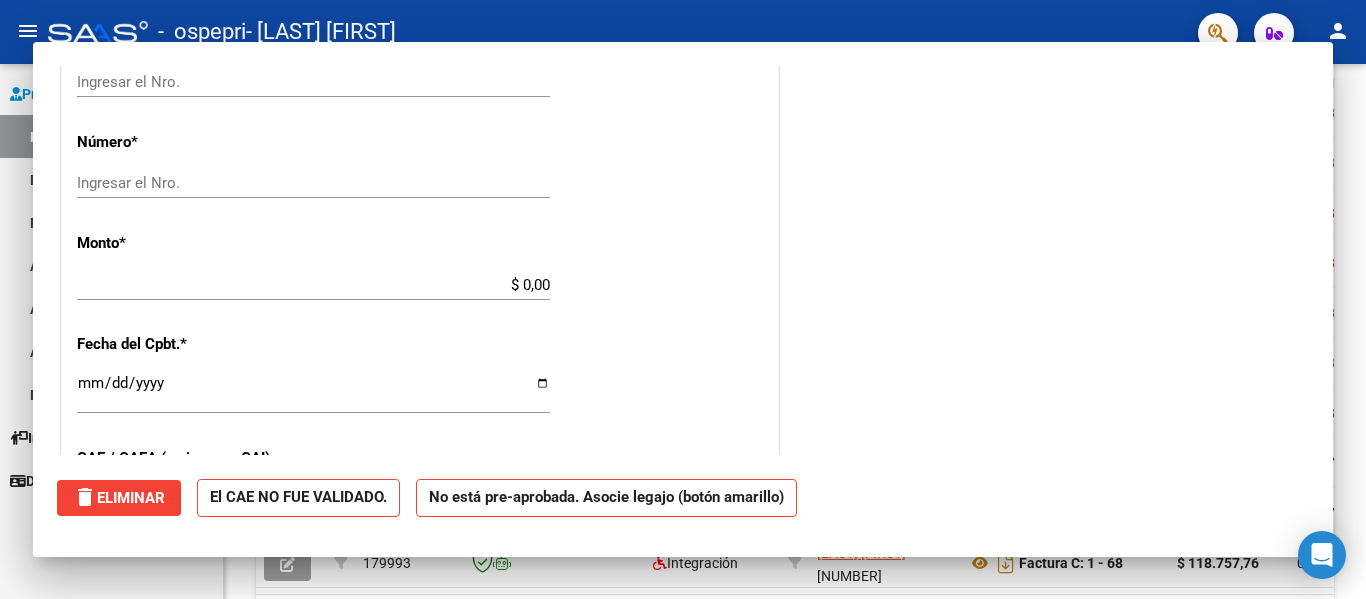 scroll, scrollTop: 732, scrollLeft: 0, axis: vertical 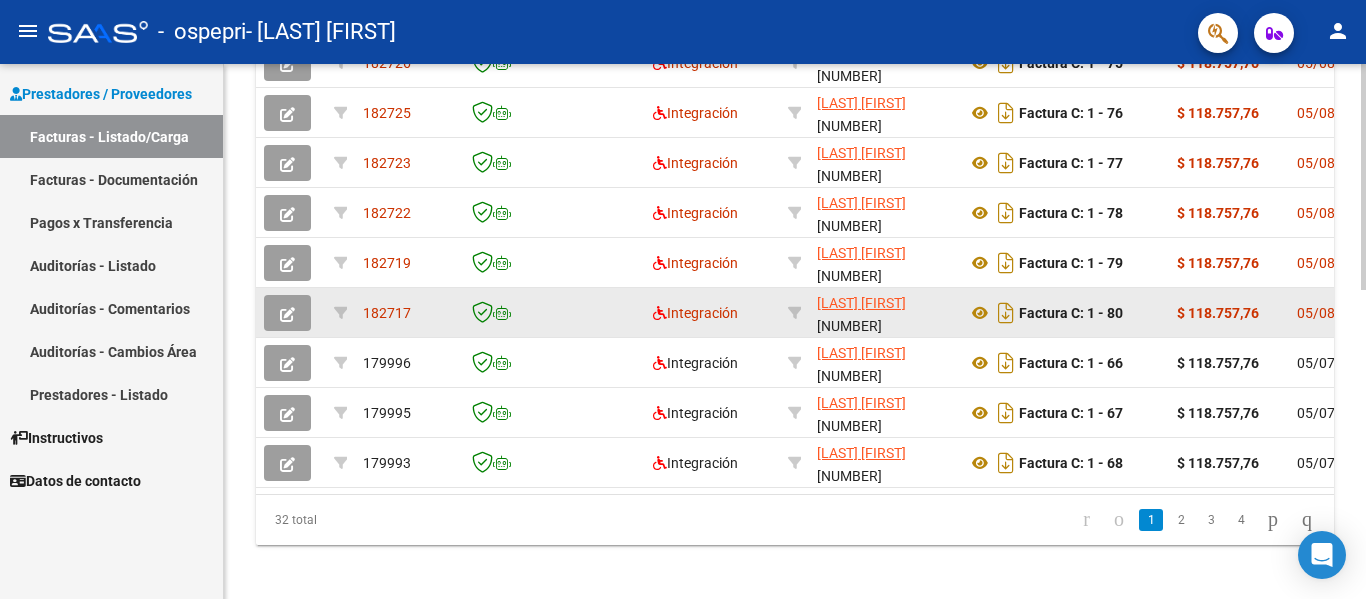 click 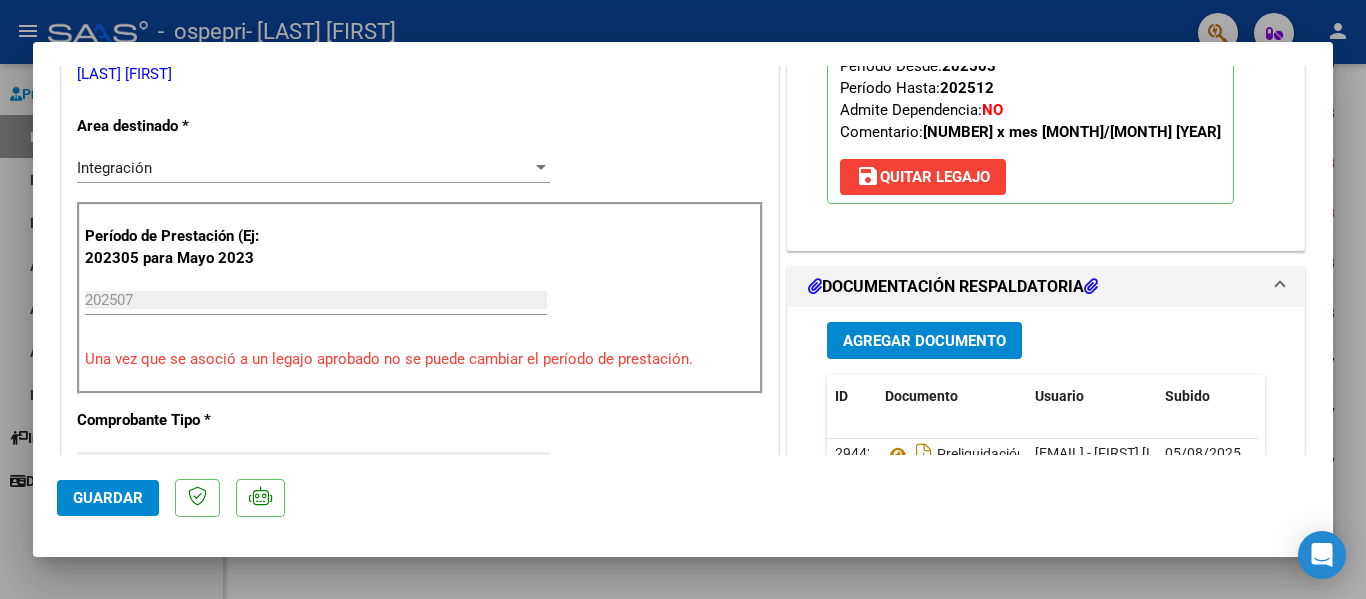 scroll, scrollTop: 400, scrollLeft: 0, axis: vertical 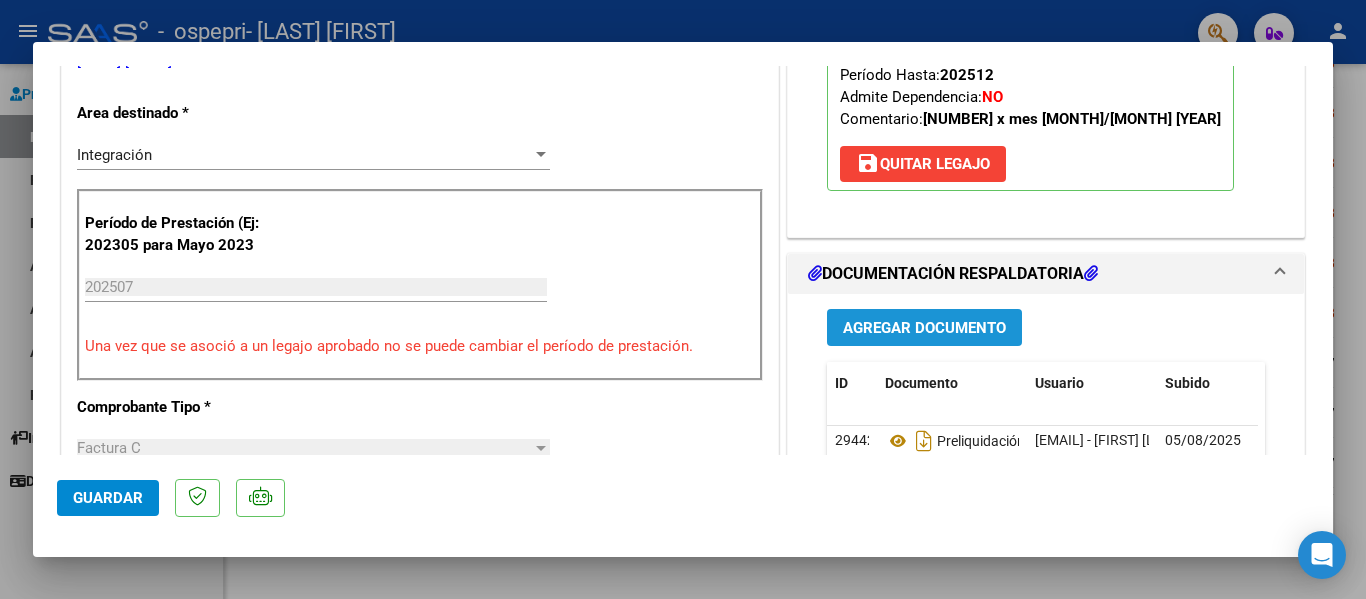 click on "Agregar Documento" at bounding box center (924, 328) 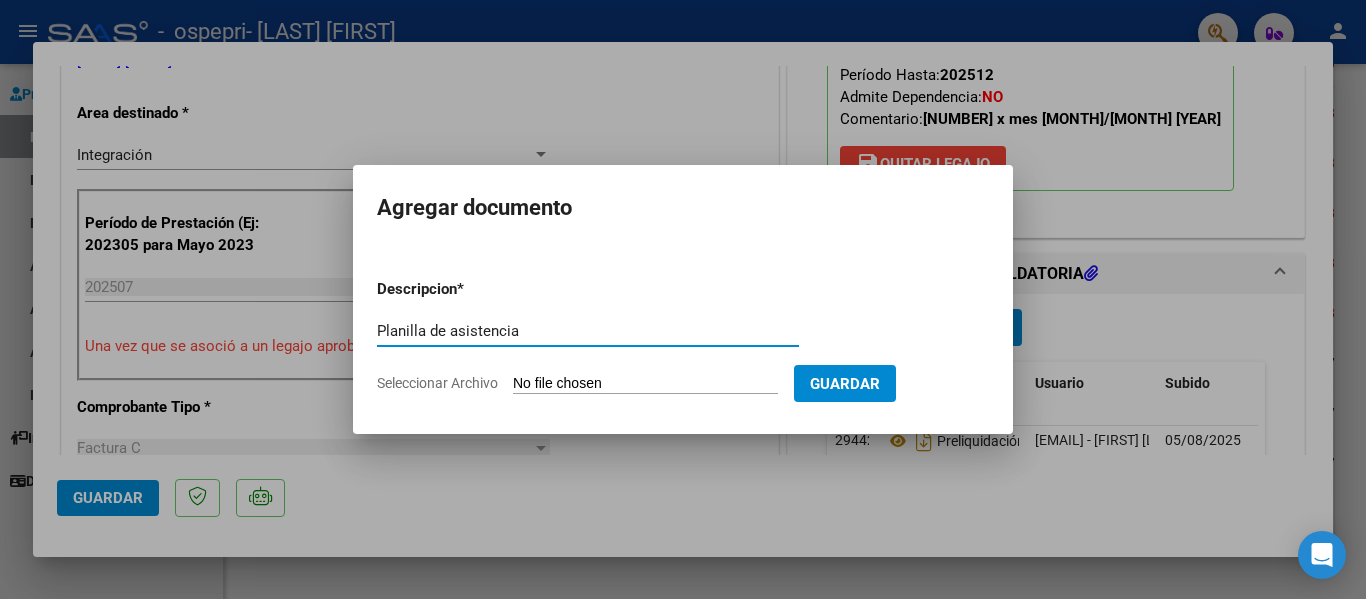 type on "Planilla de asistencia" 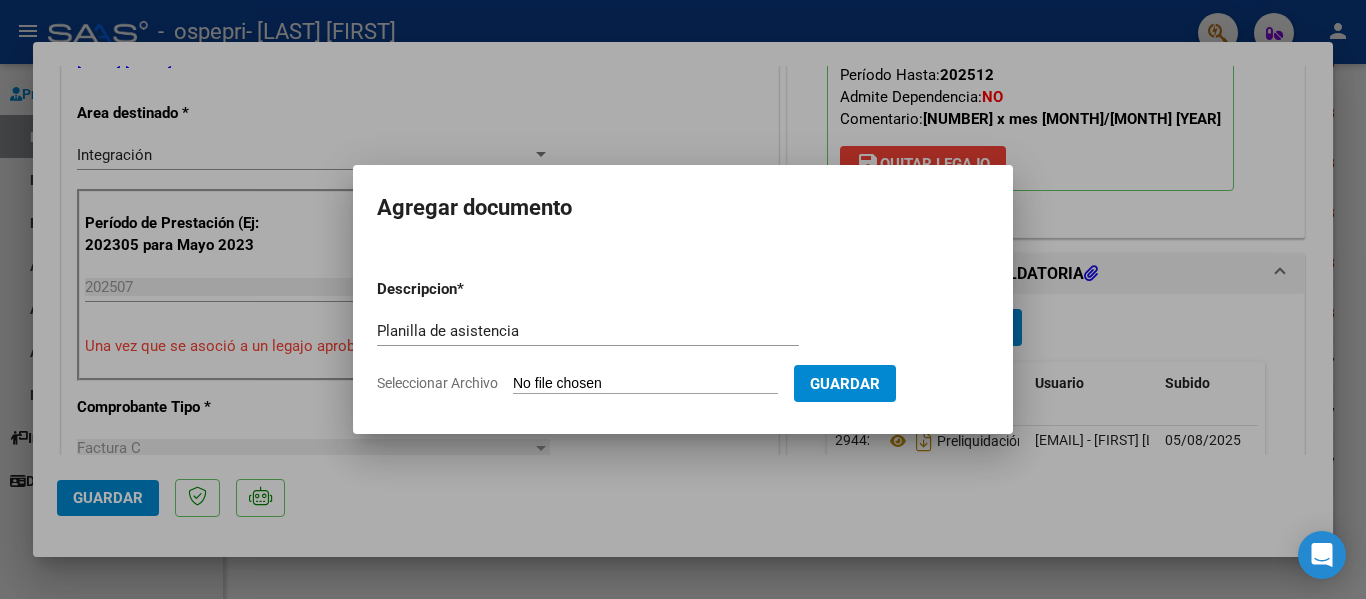 type on "C:\fakepath\Juan Planilla de asistencia.jpg" 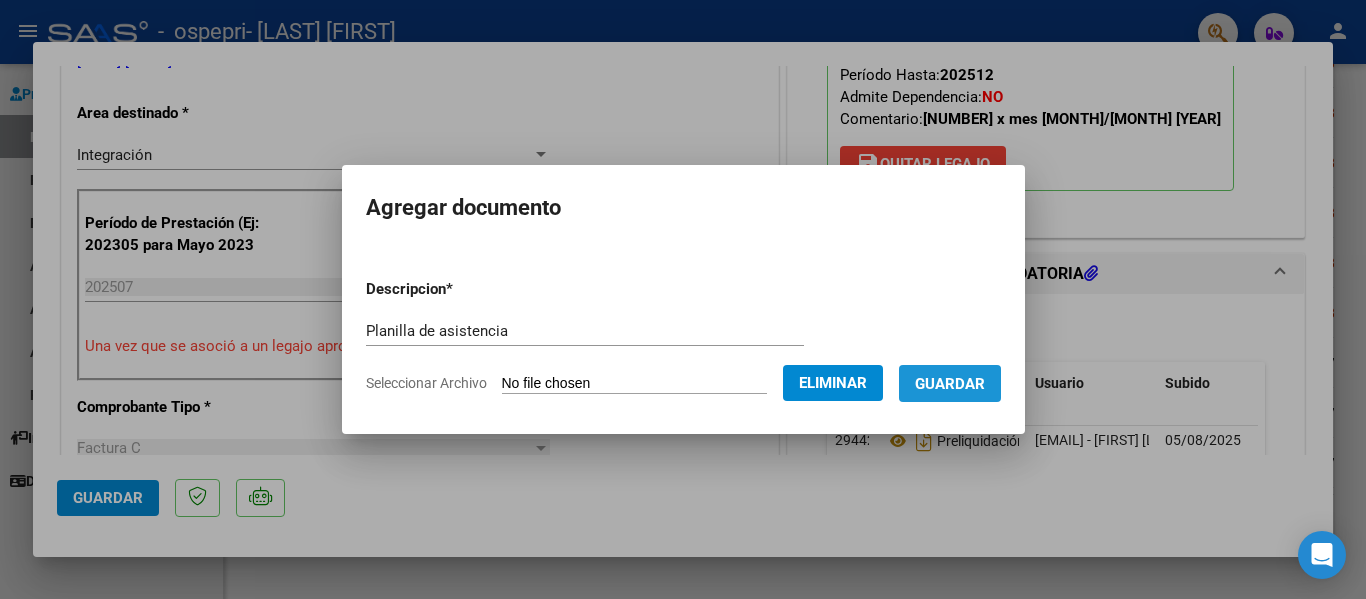 click on "Guardar" at bounding box center (950, 384) 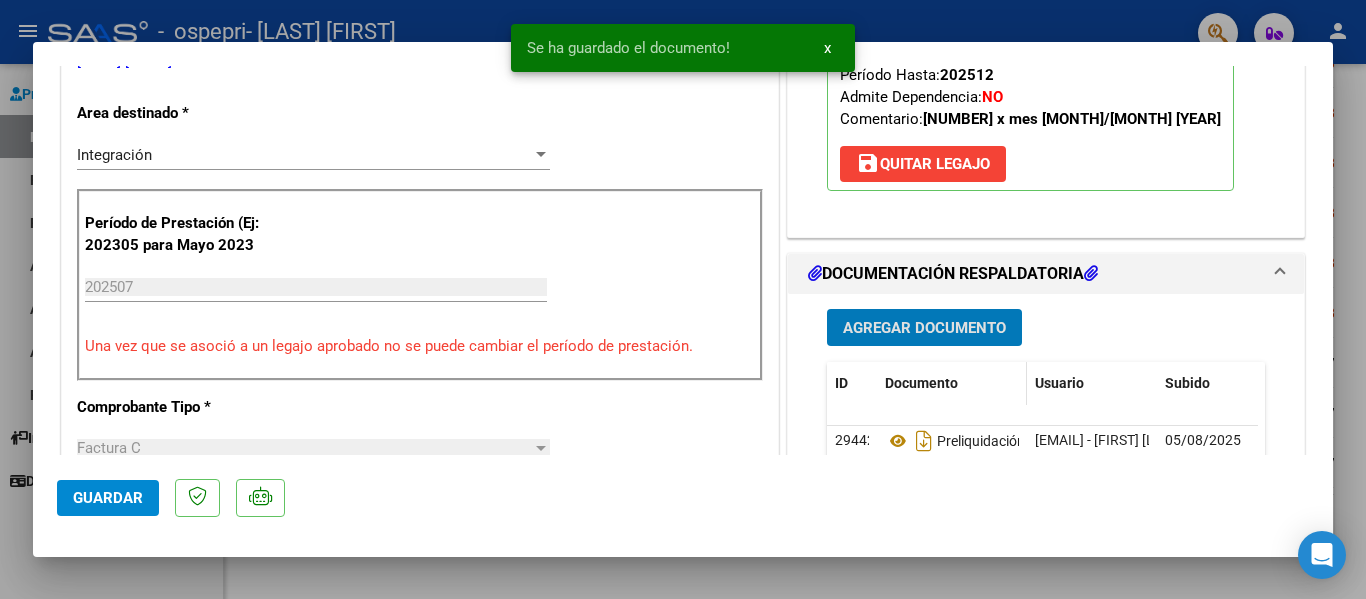 type 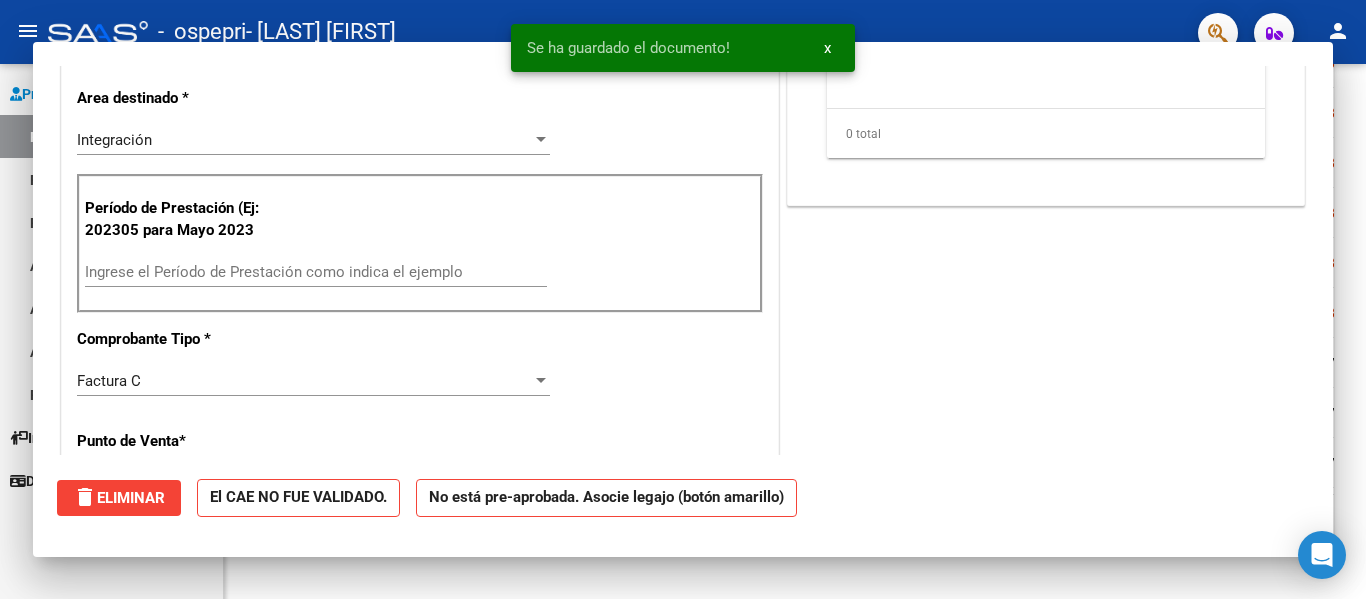 scroll, scrollTop: 385, scrollLeft: 0, axis: vertical 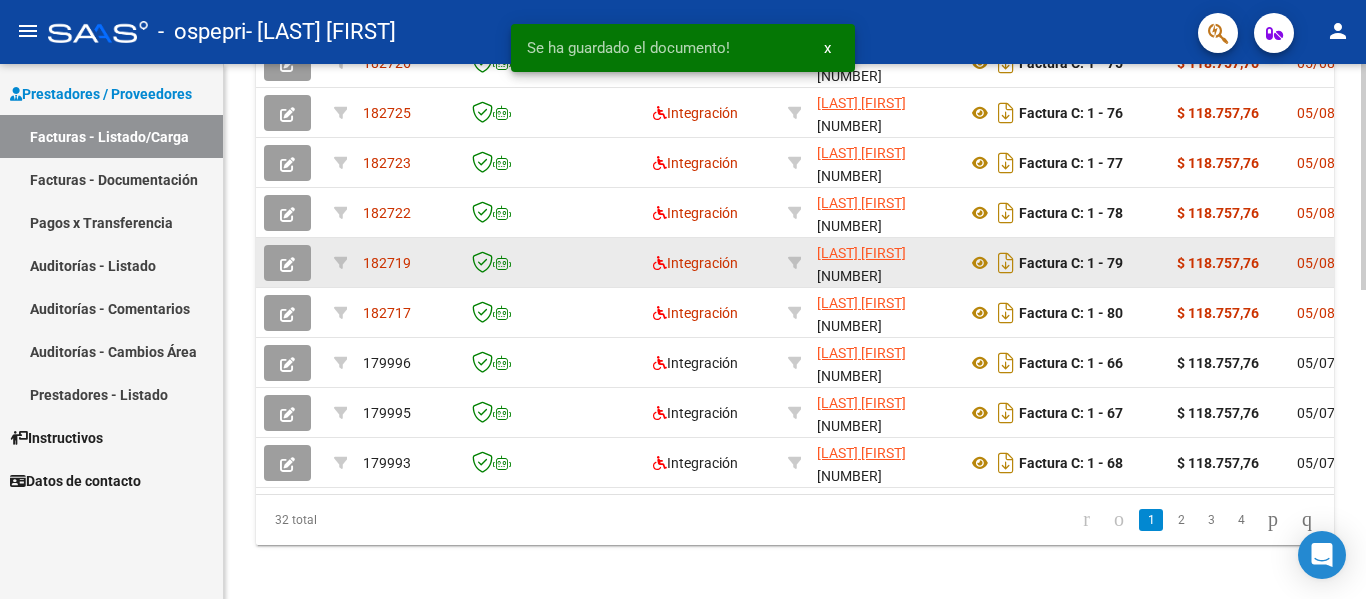 click 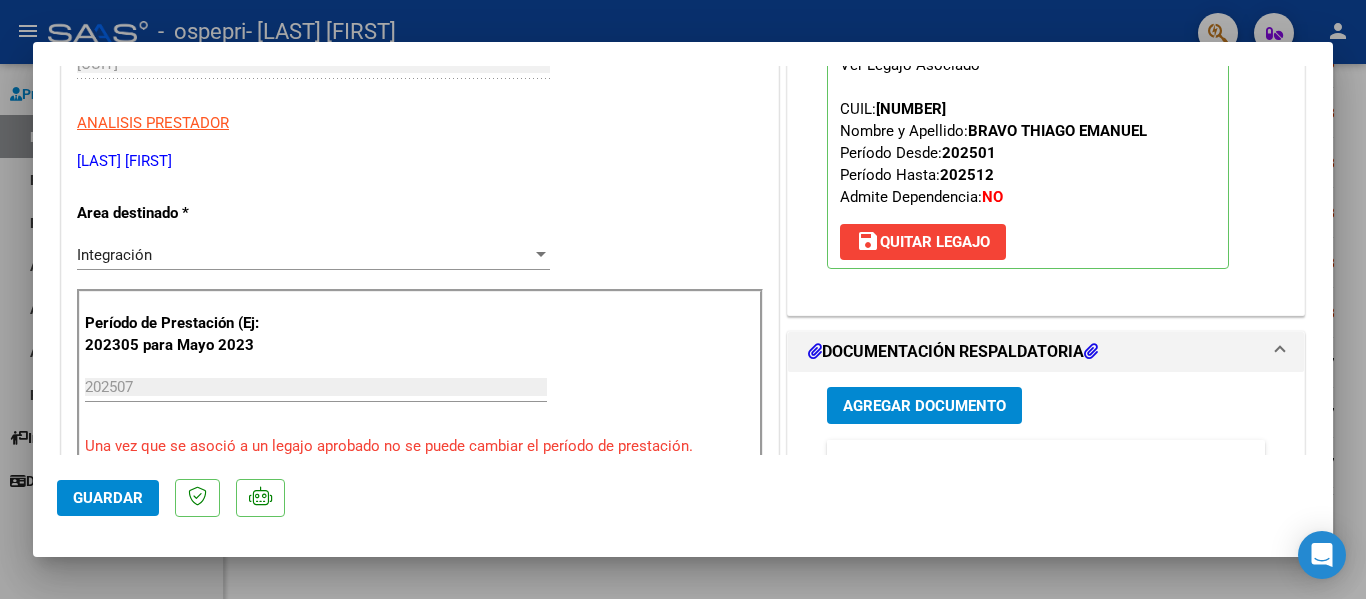 scroll, scrollTop: 400, scrollLeft: 0, axis: vertical 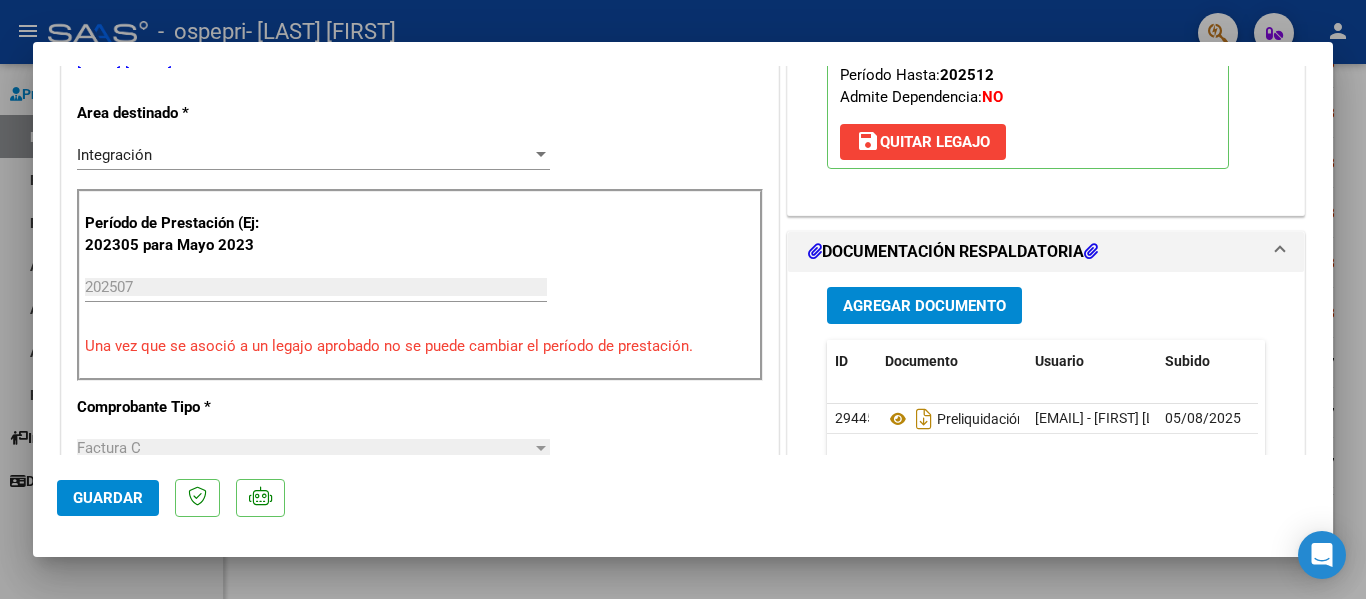 click on "Agregar Documento" at bounding box center (924, 305) 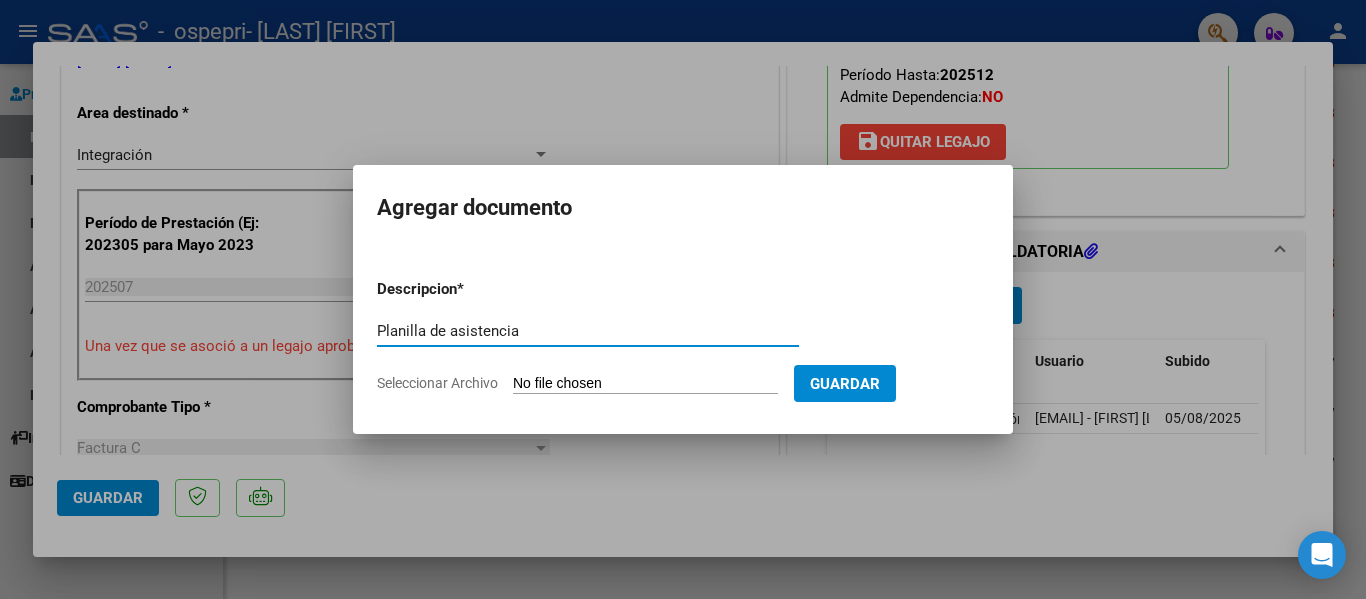 type on "Planilla de asistencia" 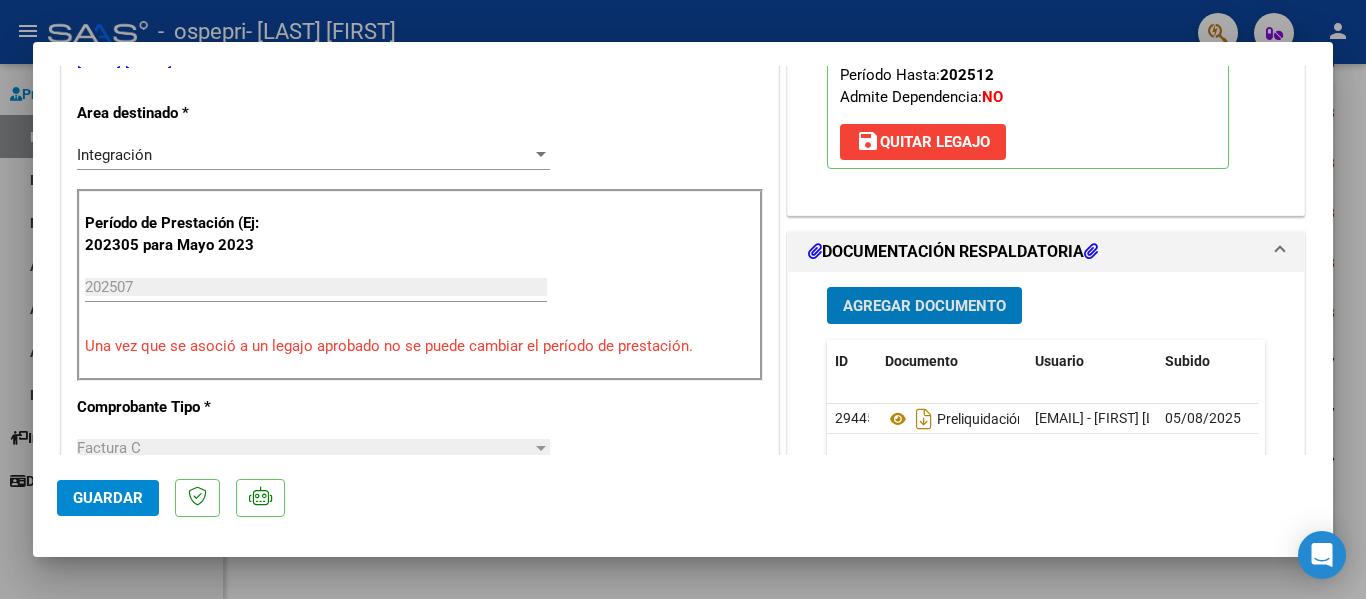 type 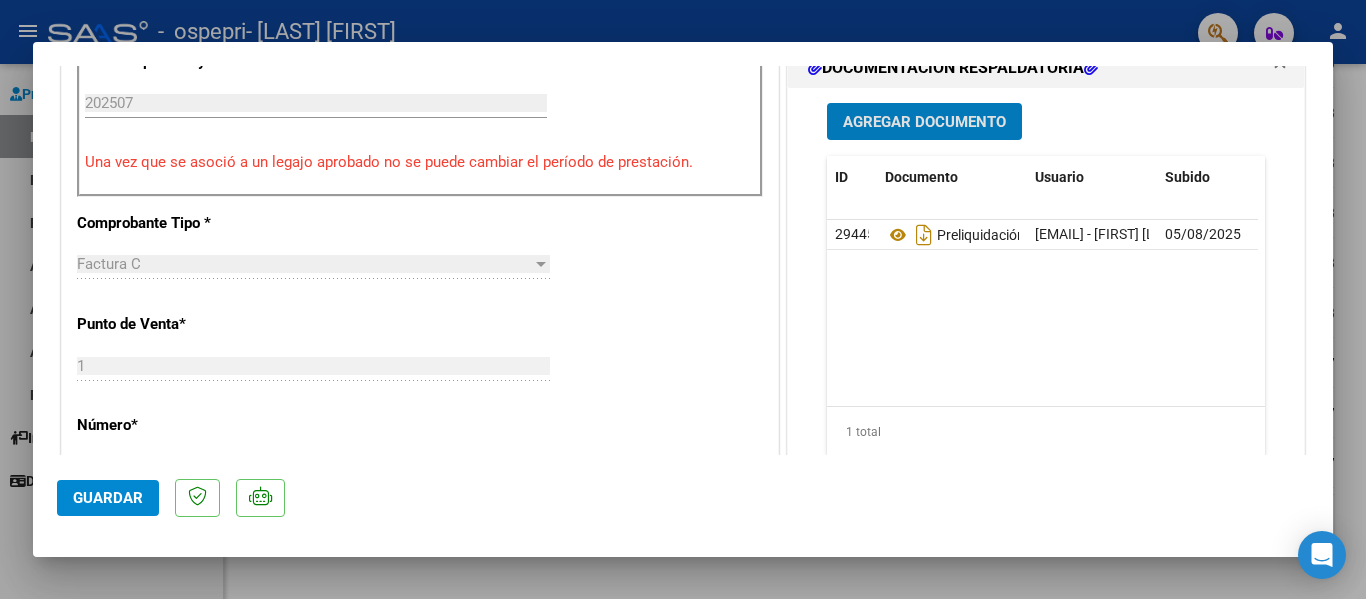 scroll, scrollTop: 600, scrollLeft: 0, axis: vertical 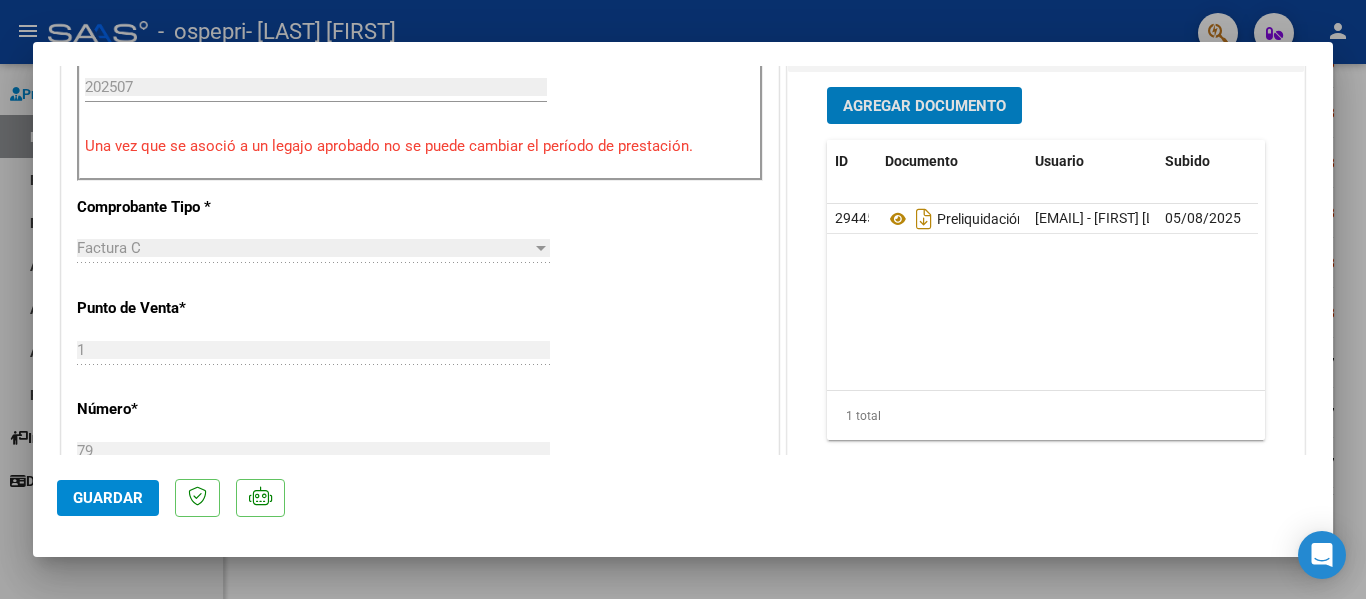 click on "Agregar Documento" at bounding box center [924, 106] 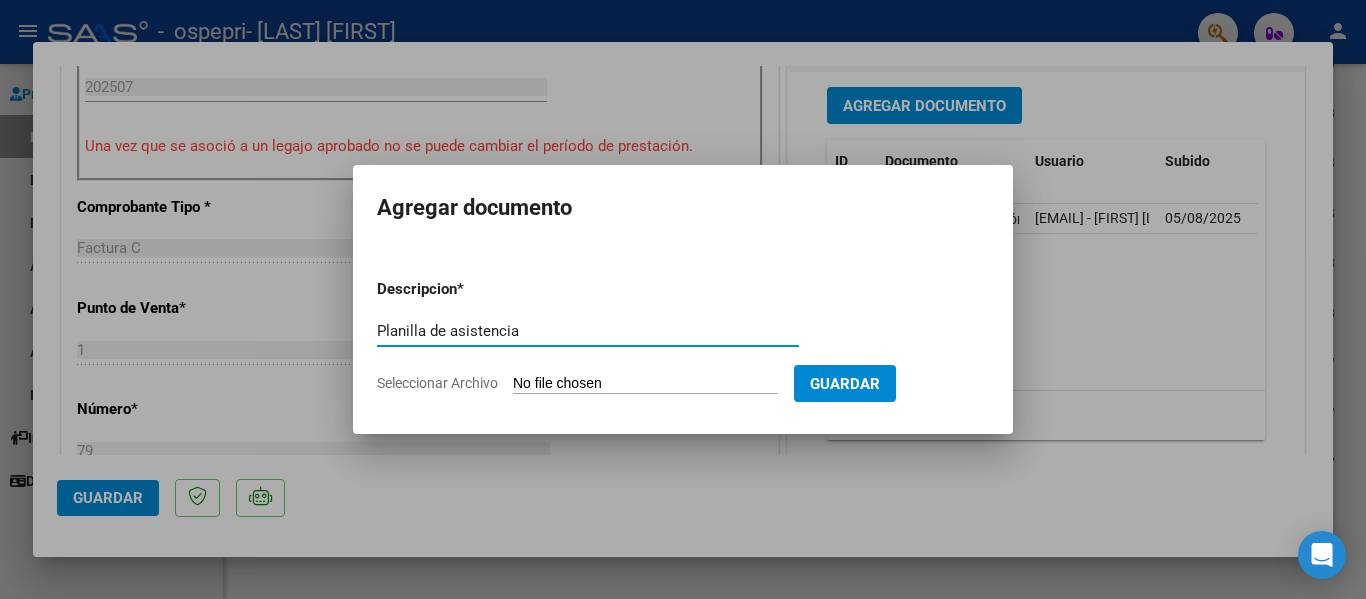 type on "Planilla de asistencia" 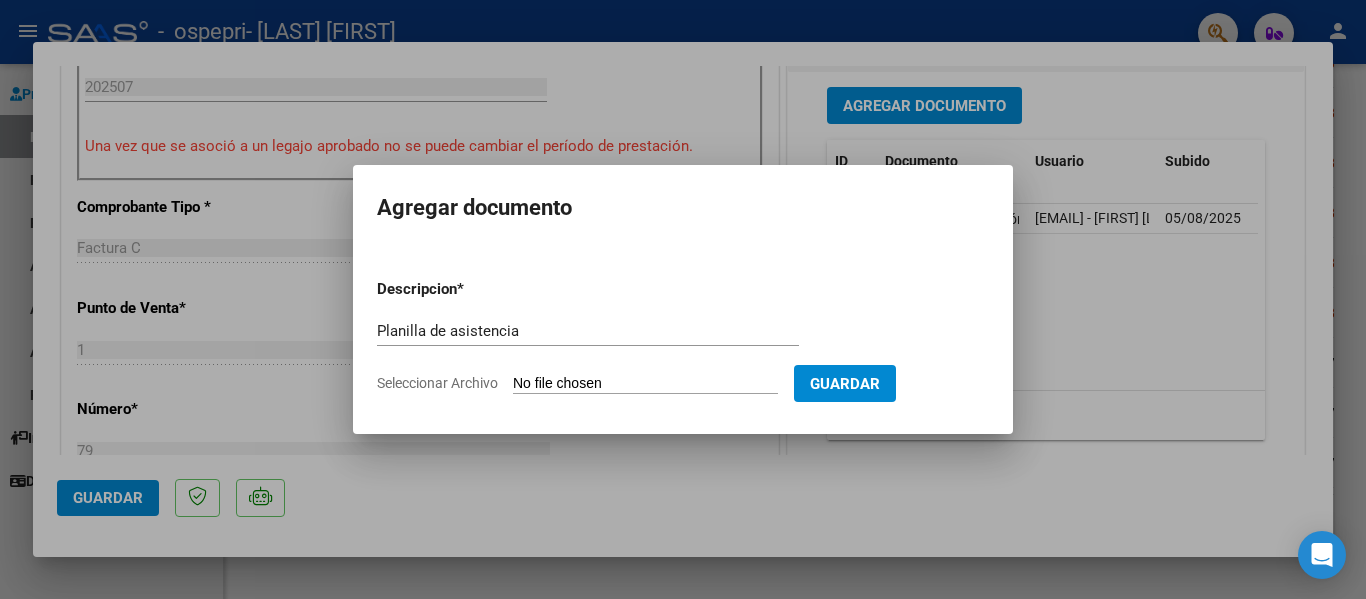 type on "C:\fakepath\Thiago Bravo planillas de asistencia.jpg" 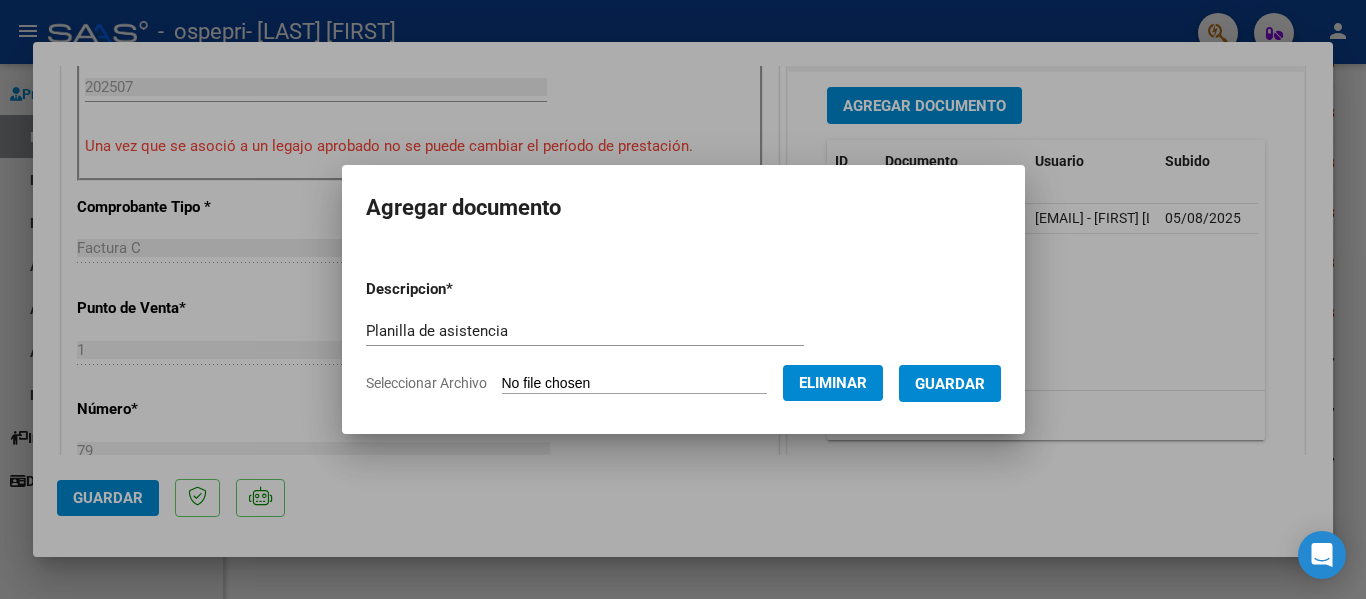 click on "Guardar" at bounding box center (950, 384) 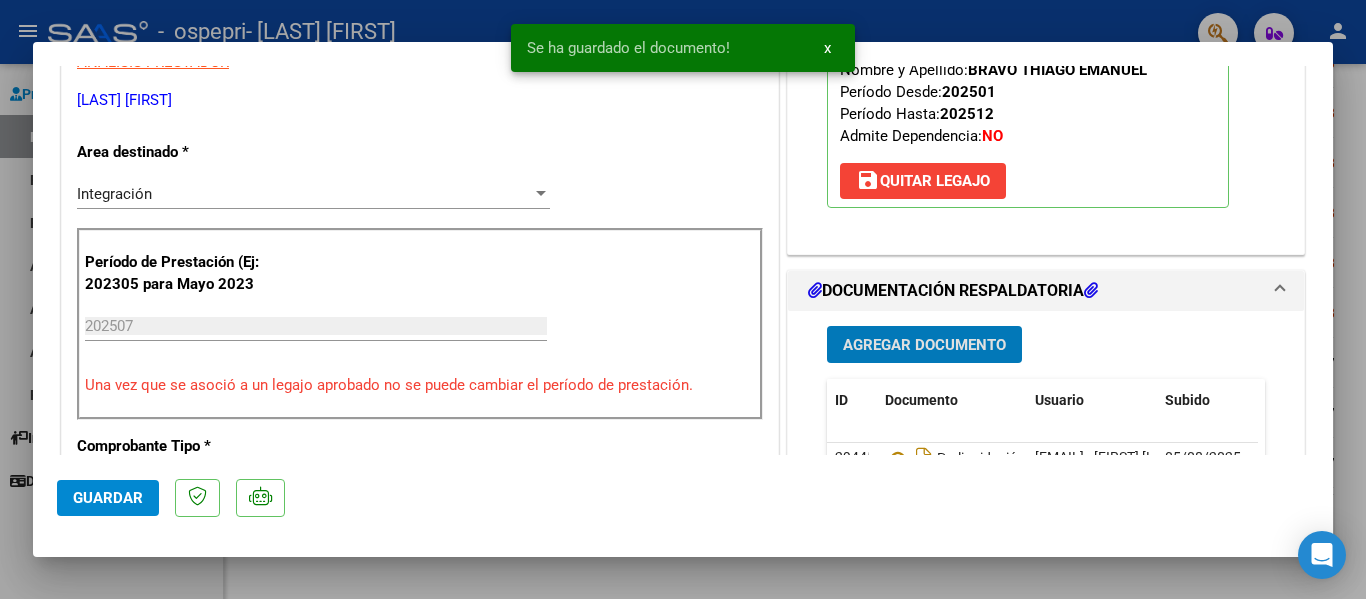 scroll, scrollTop: 600, scrollLeft: 0, axis: vertical 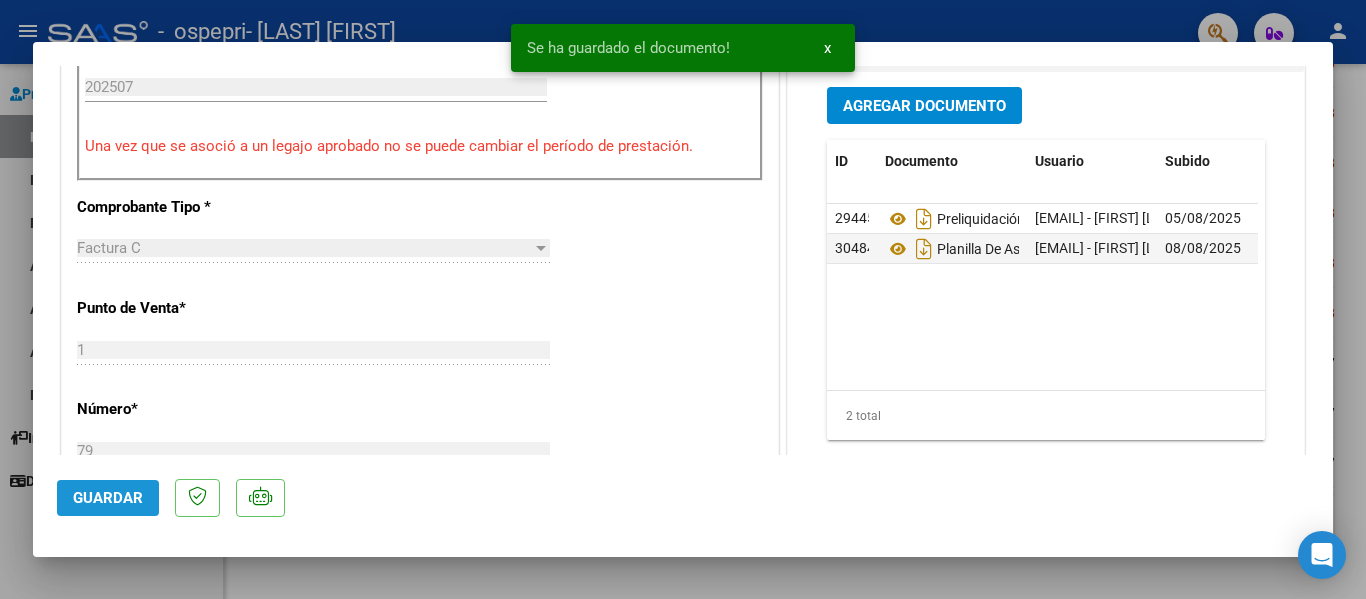 click on "Guardar" 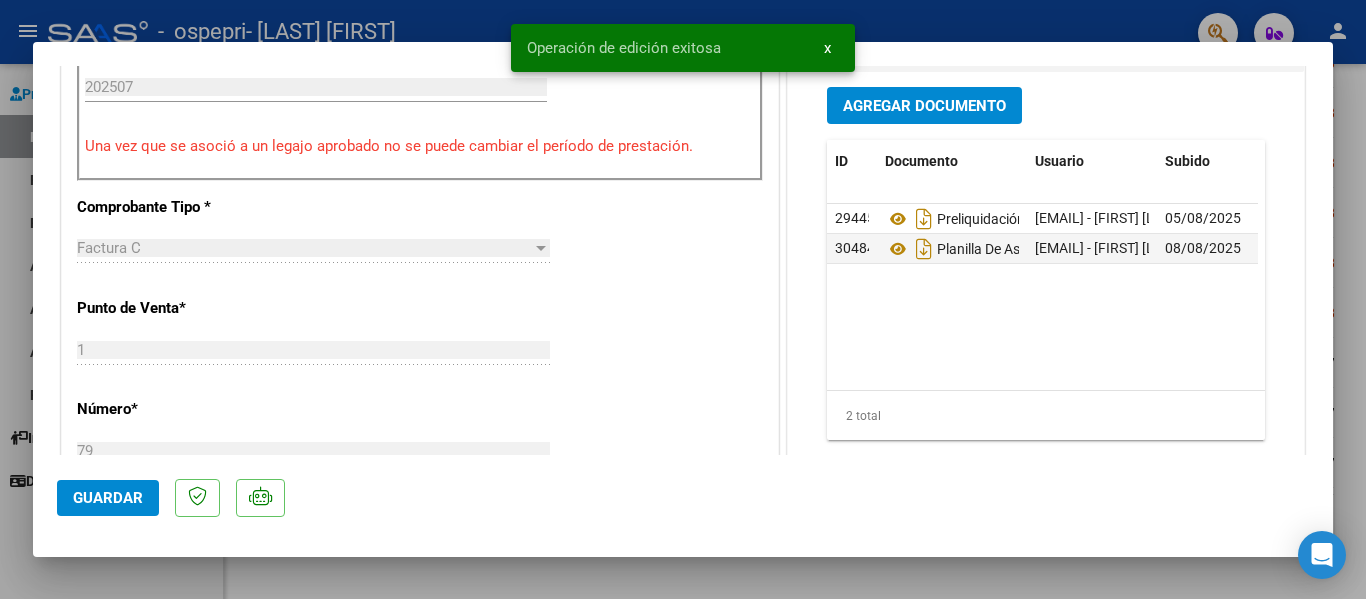 type 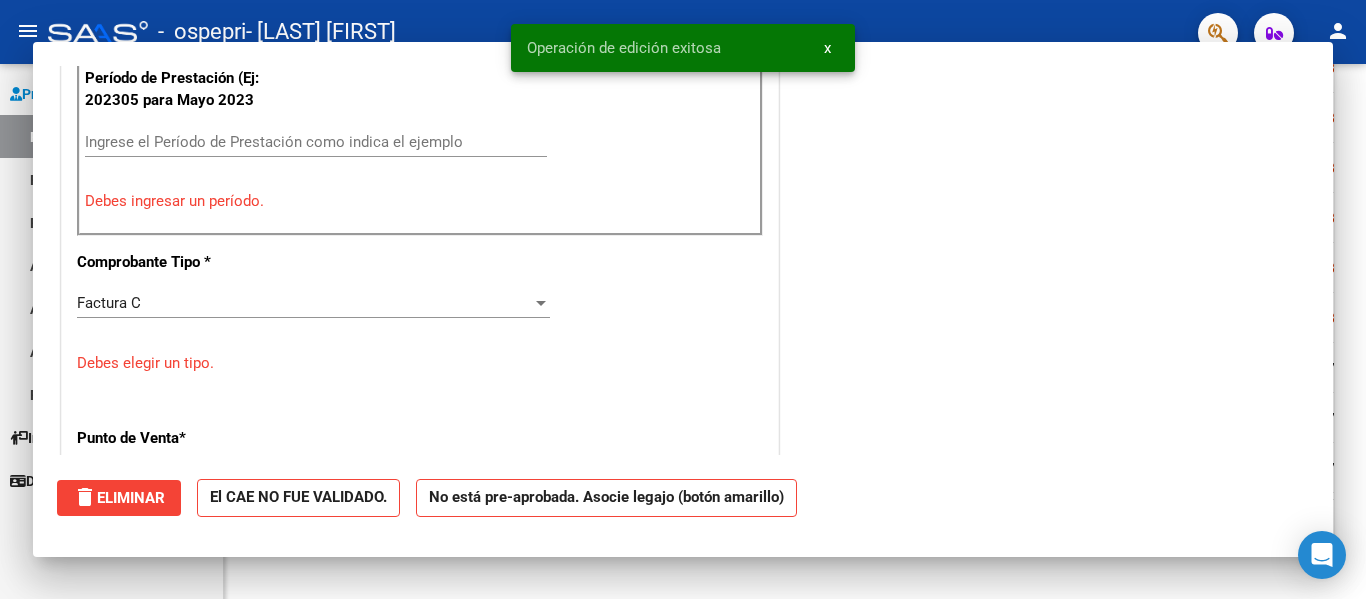 scroll, scrollTop: 712, scrollLeft: 0, axis: vertical 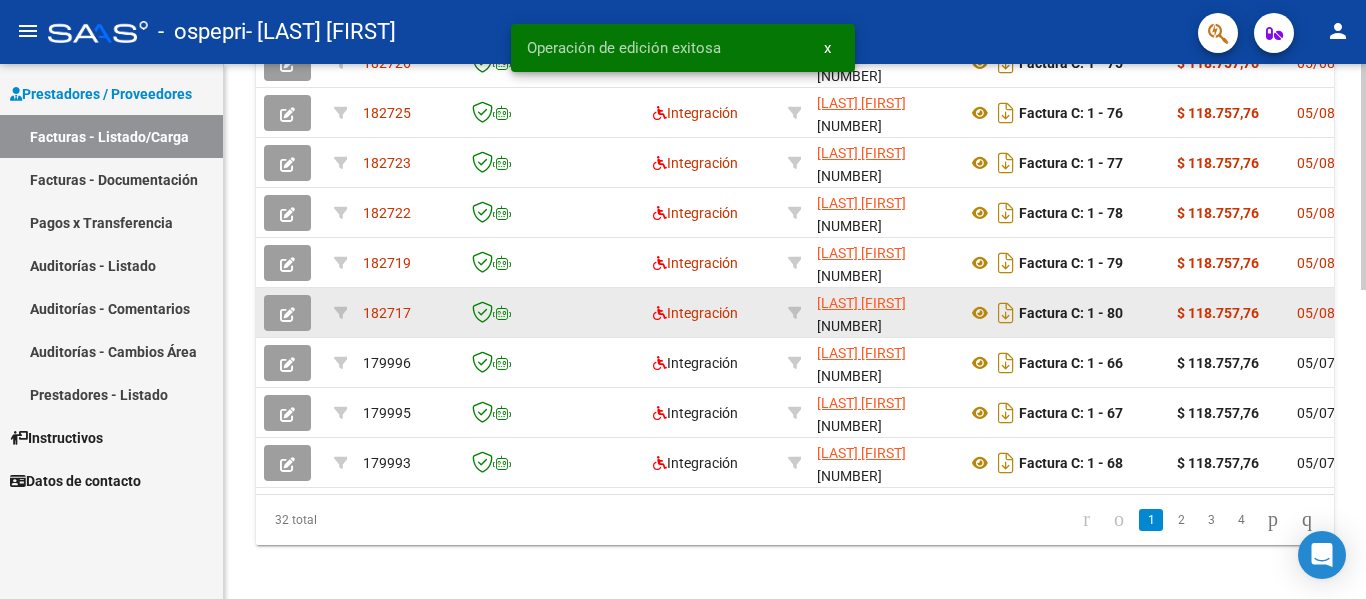 click 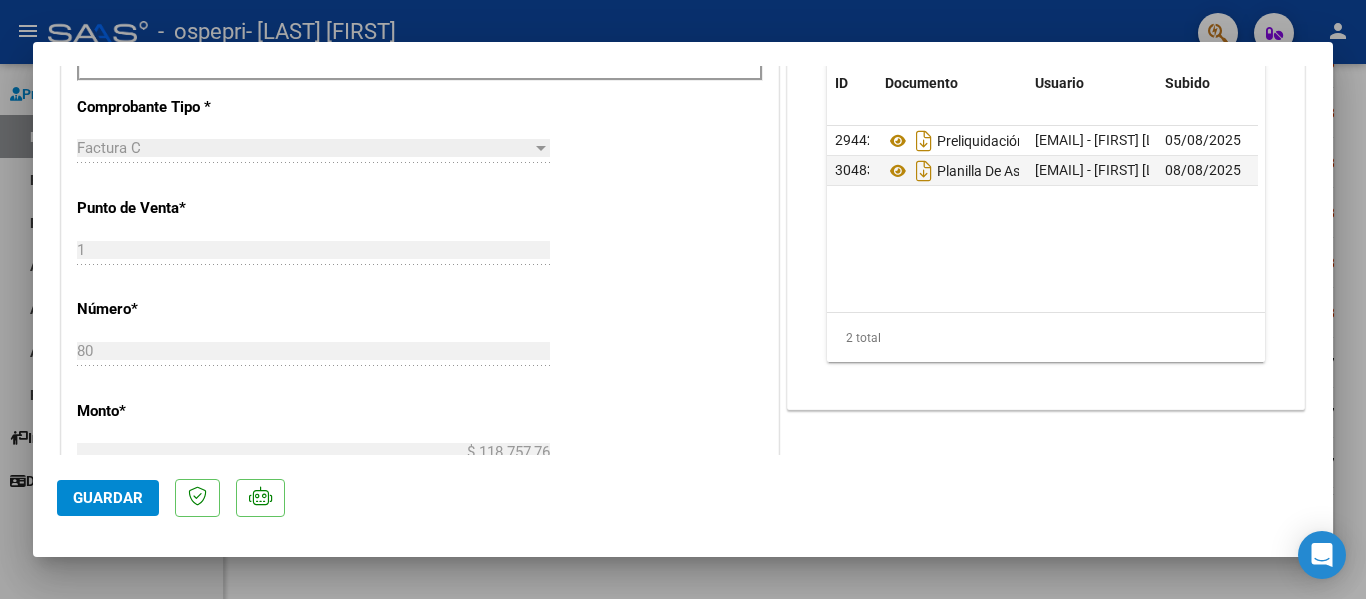 type 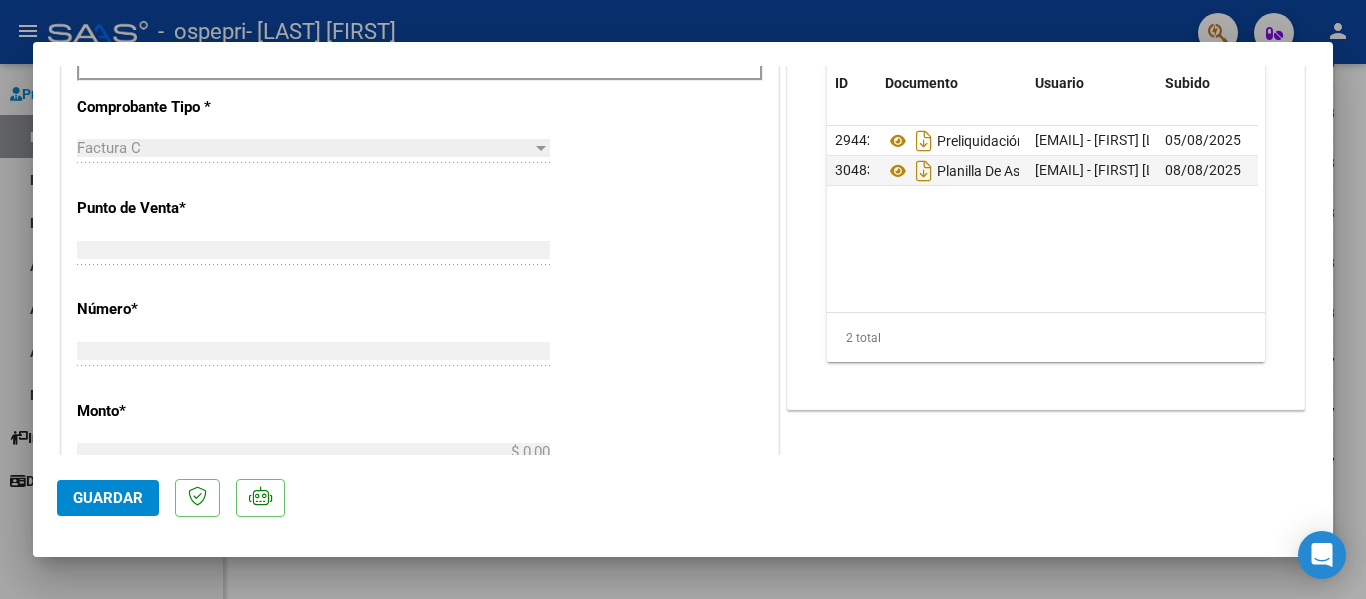 scroll, scrollTop: 685, scrollLeft: 0, axis: vertical 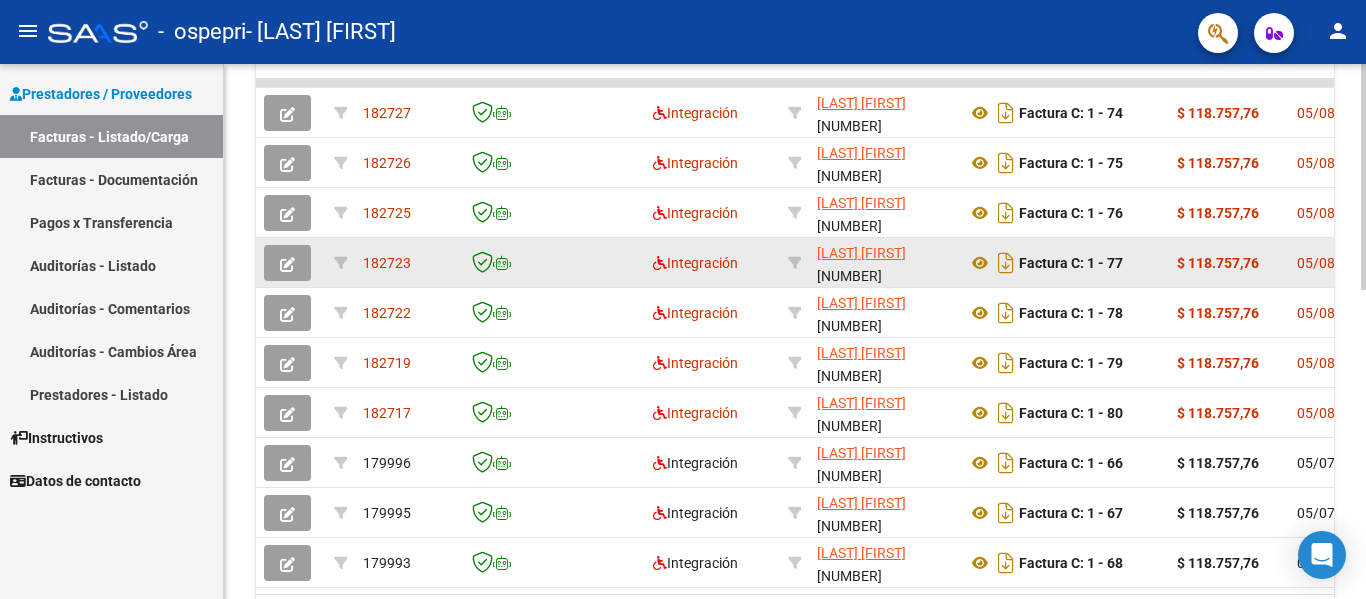 click 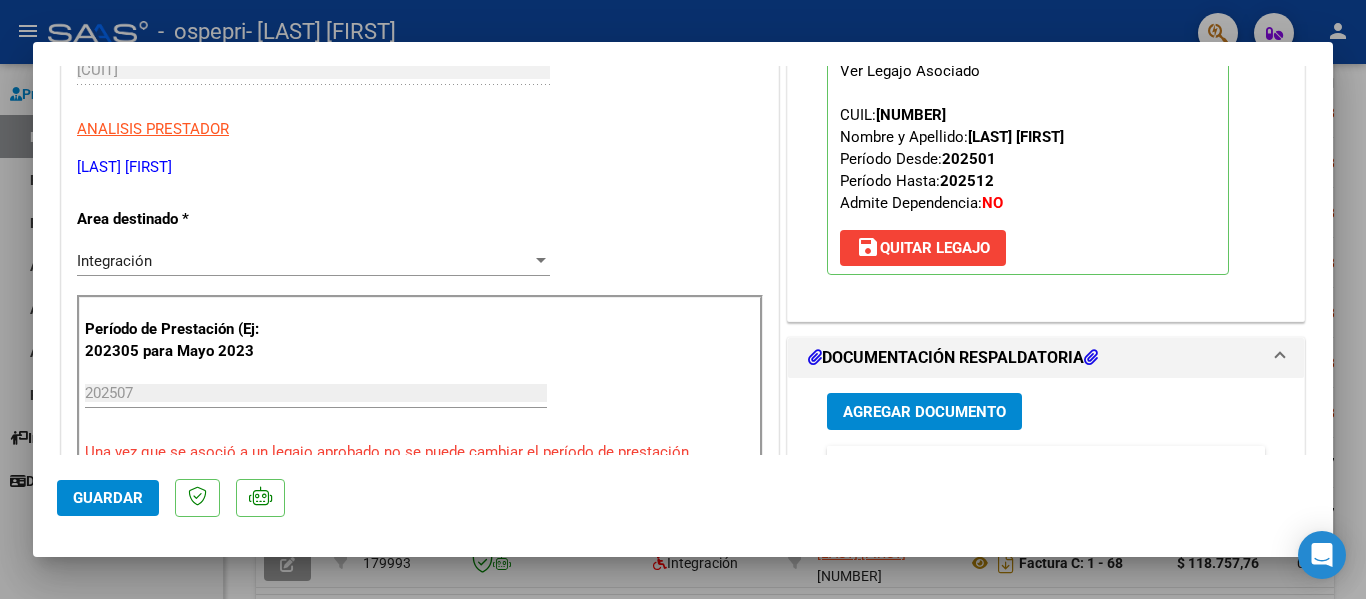 scroll, scrollTop: 300, scrollLeft: 0, axis: vertical 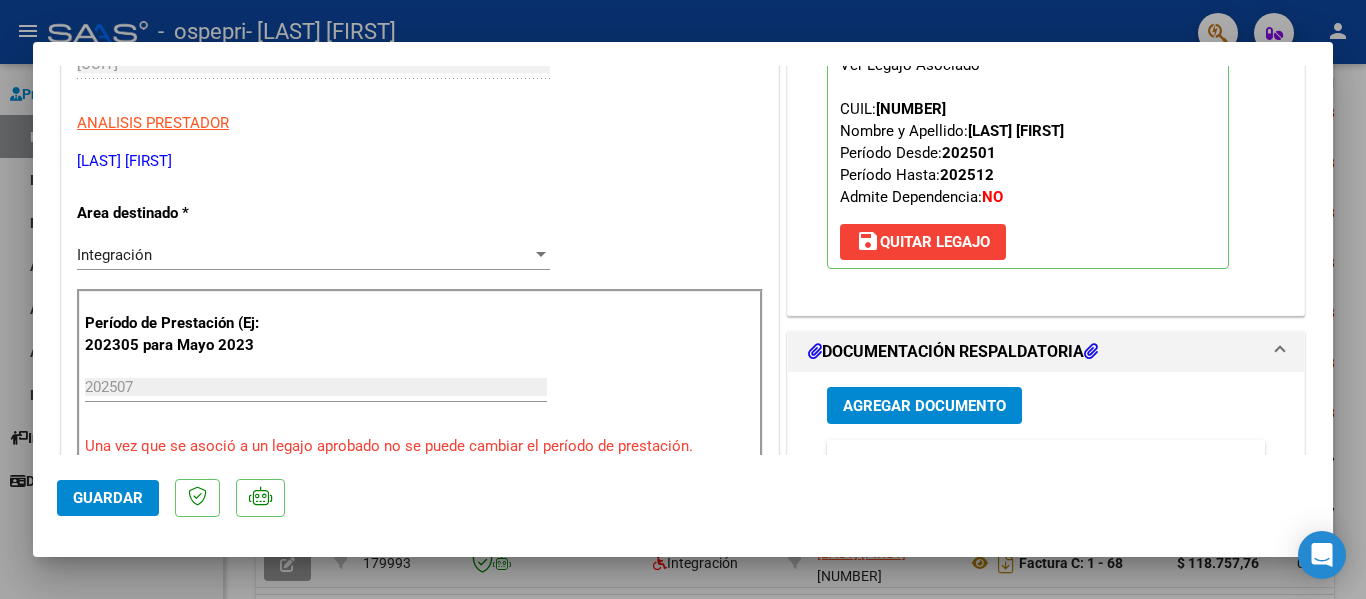 click on "Agregar Documento" at bounding box center (924, 406) 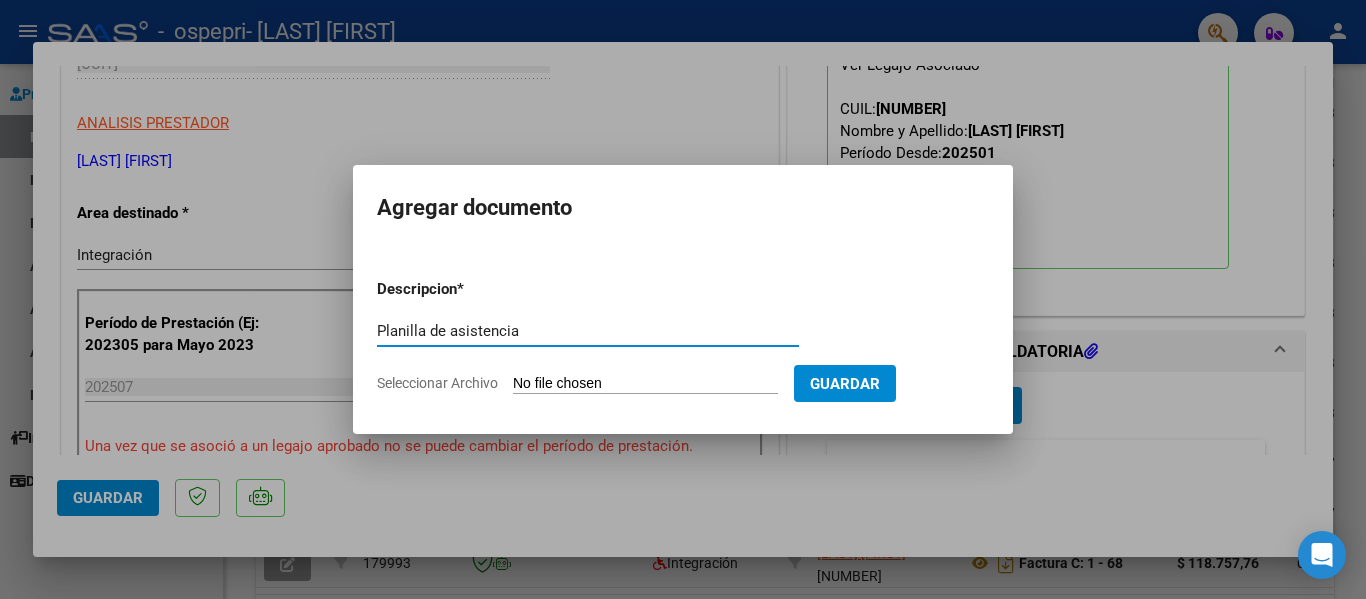 type on "Planilla de asistencia" 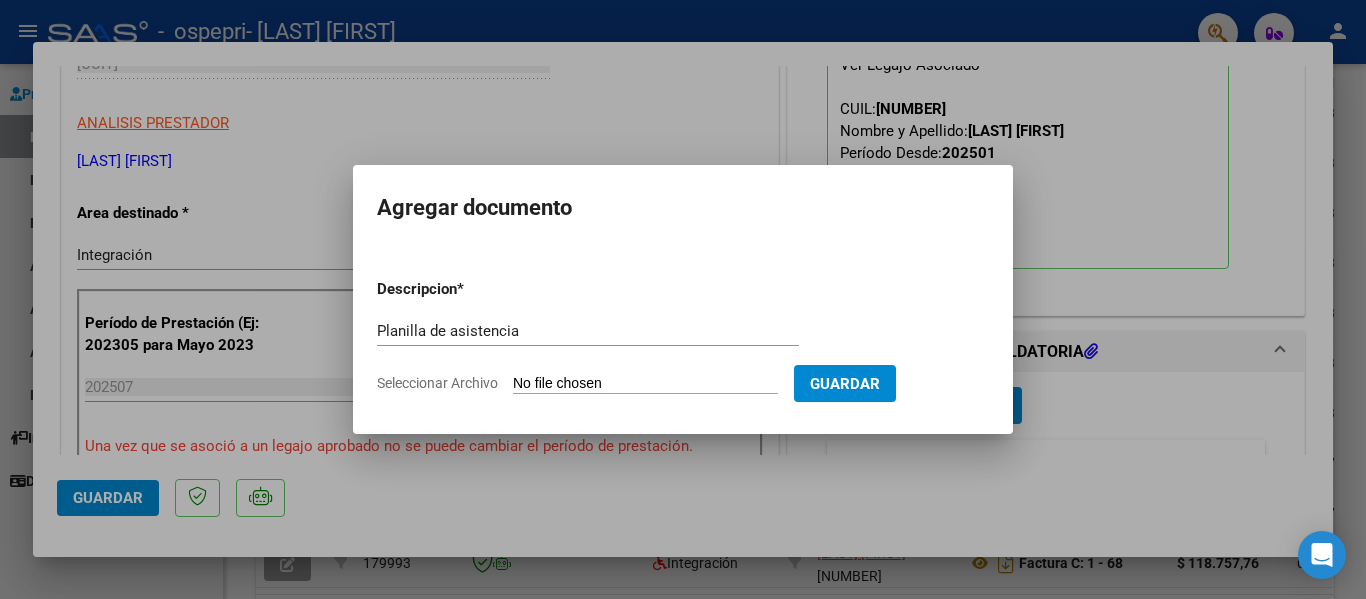 click on "Seleccionar Archivo" at bounding box center [645, 384] 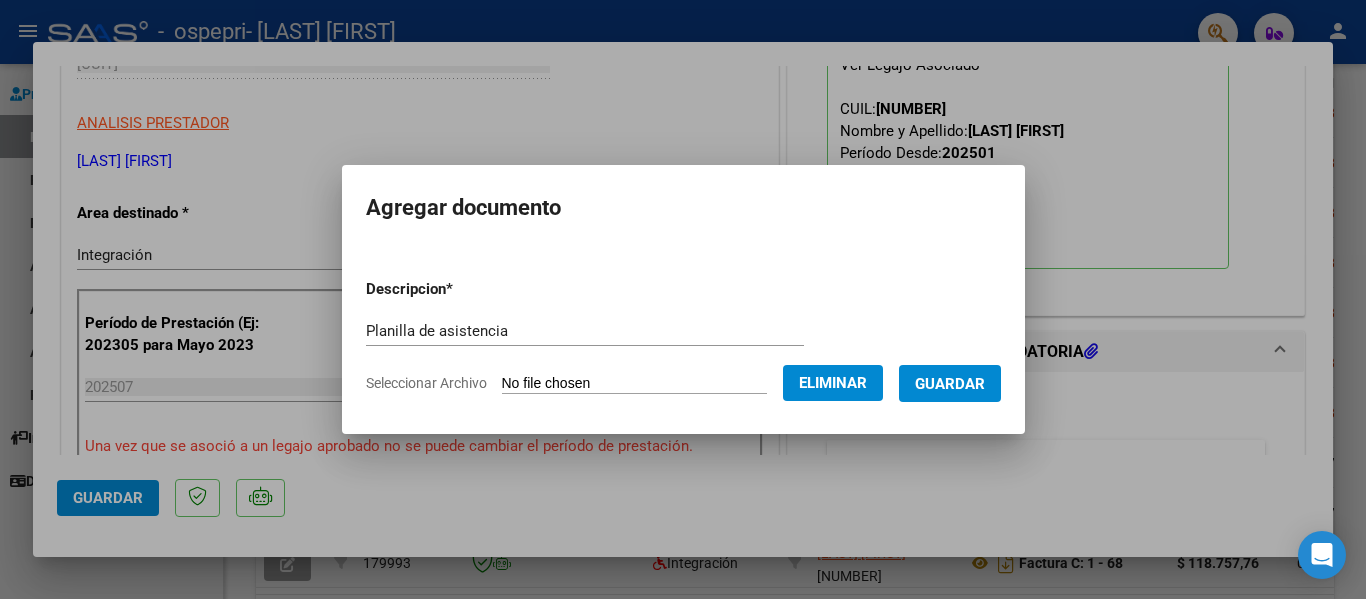 click on "Guardar" at bounding box center (950, 384) 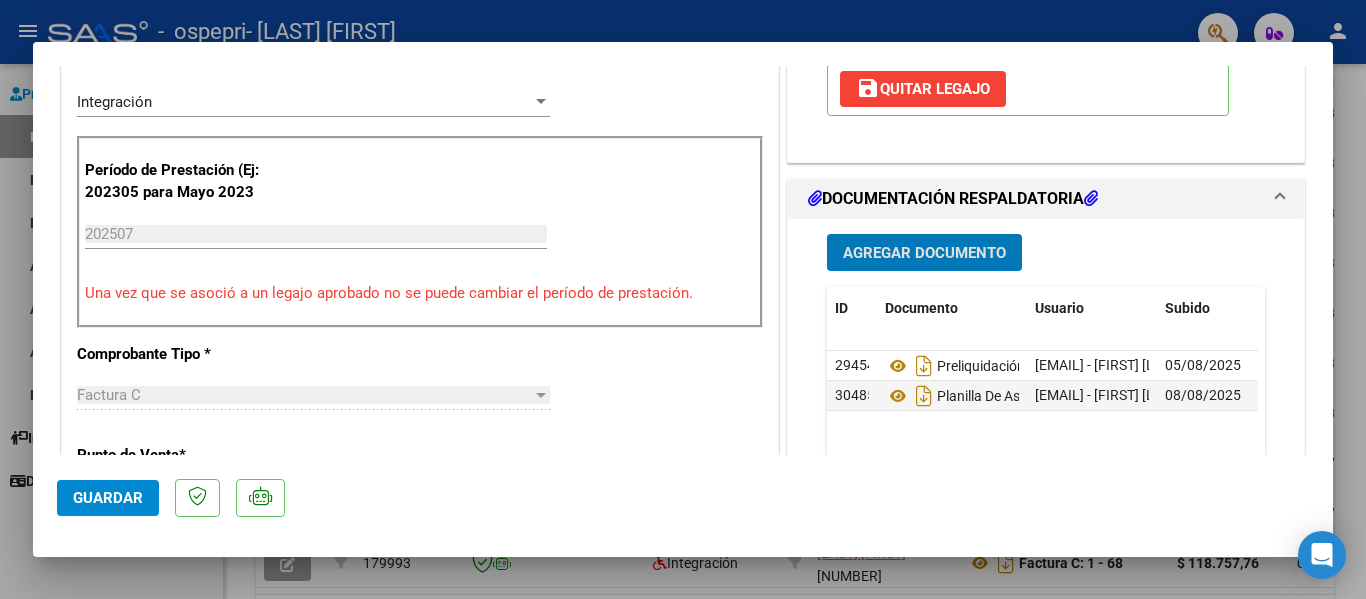 scroll, scrollTop: 600, scrollLeft: 0, axis: vertical 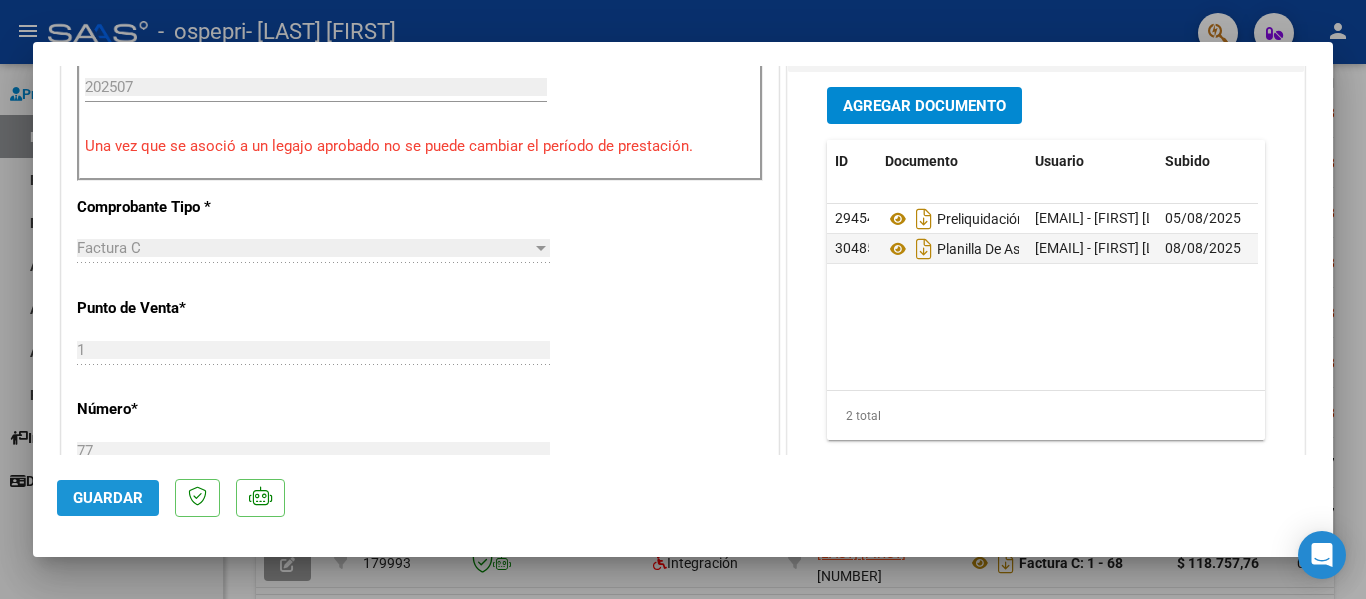 click on "Guardar" 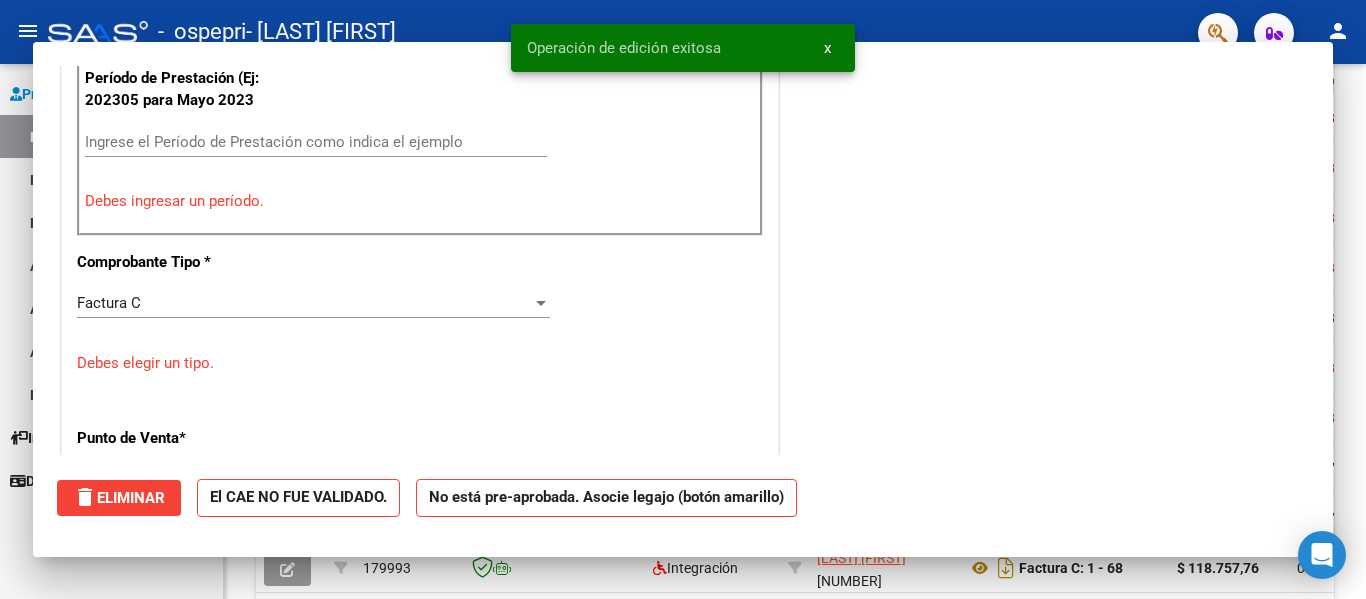 scroll, scrollTop: 0, scrollLeft: 0, axis: both 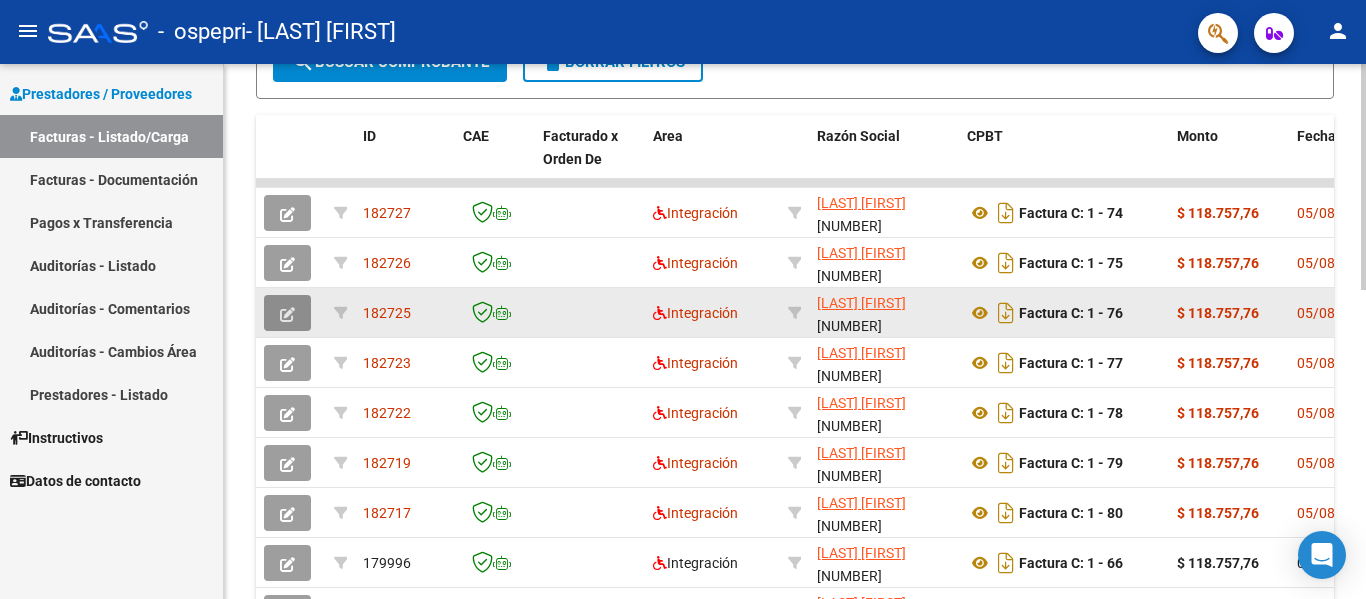 click 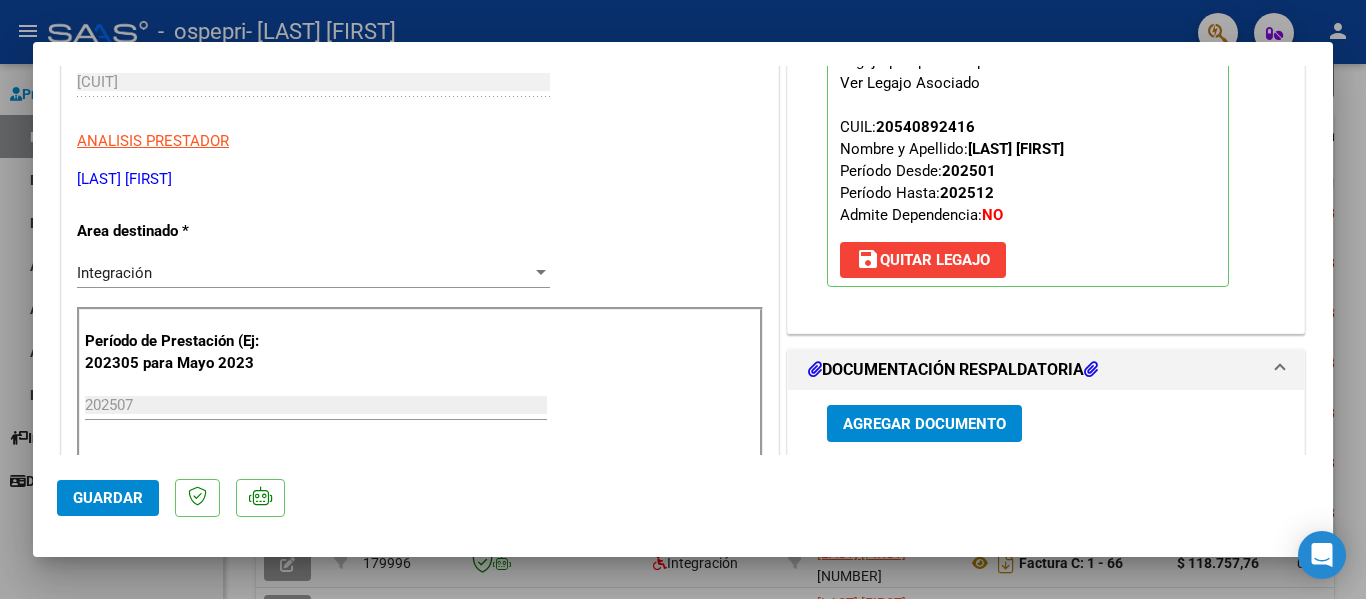 scroll, scrollTop: 300, scrollLeft: 0, axis: vertical 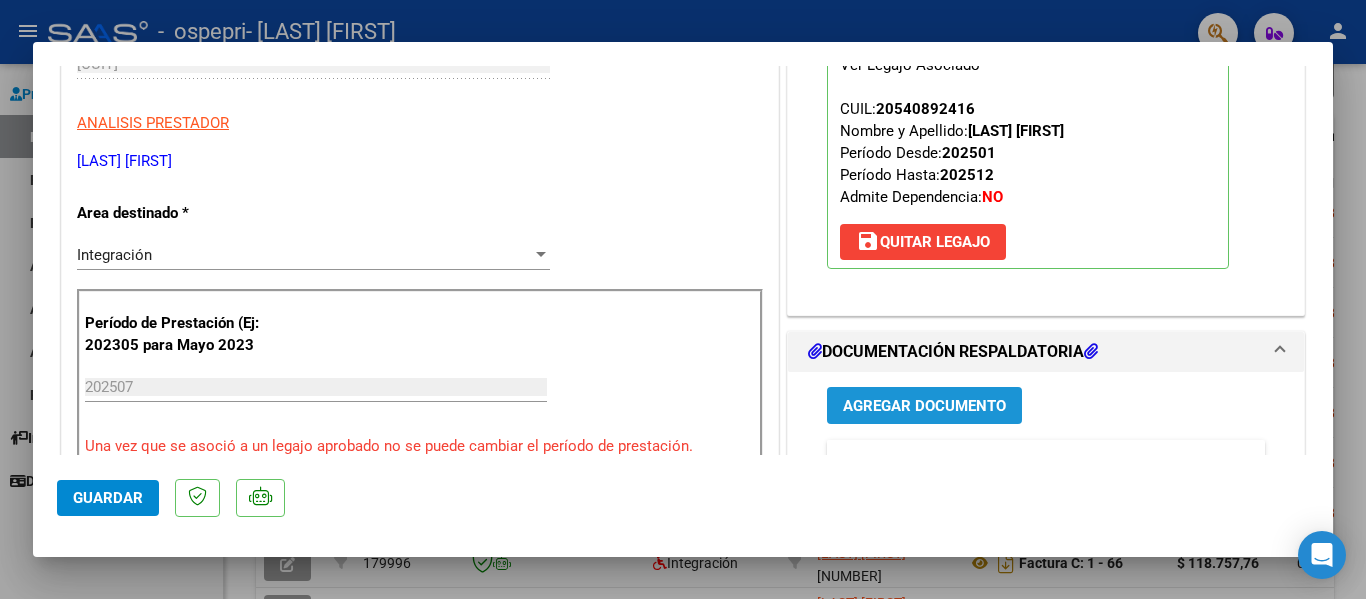 click on "Agregar Documento" at bounding box center (924, 406) 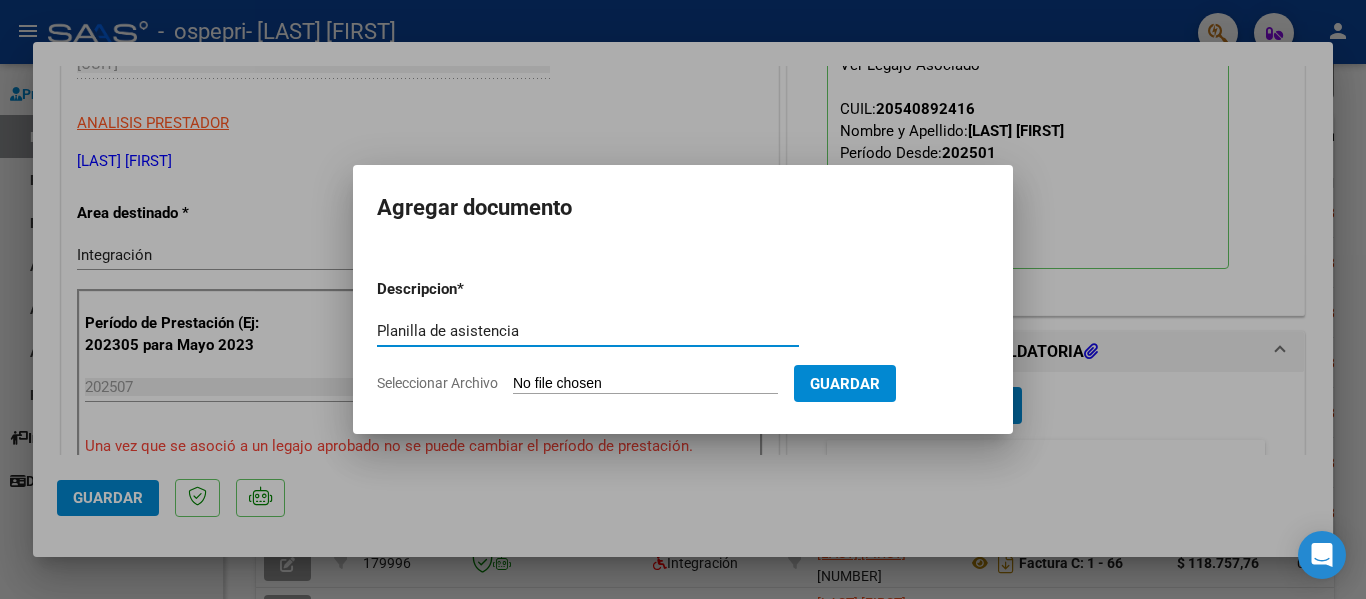 type on "Planilla de asistencia" 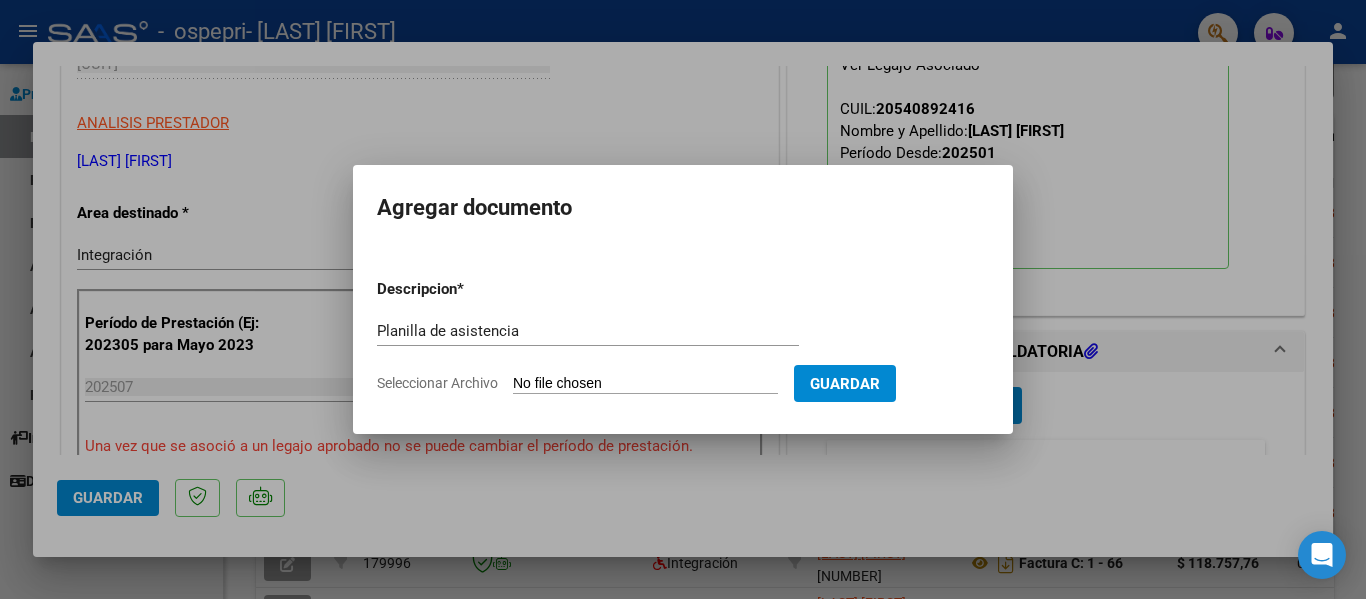 type on "C:\fakepath\Muñoz planilla de asistencia.jpg" 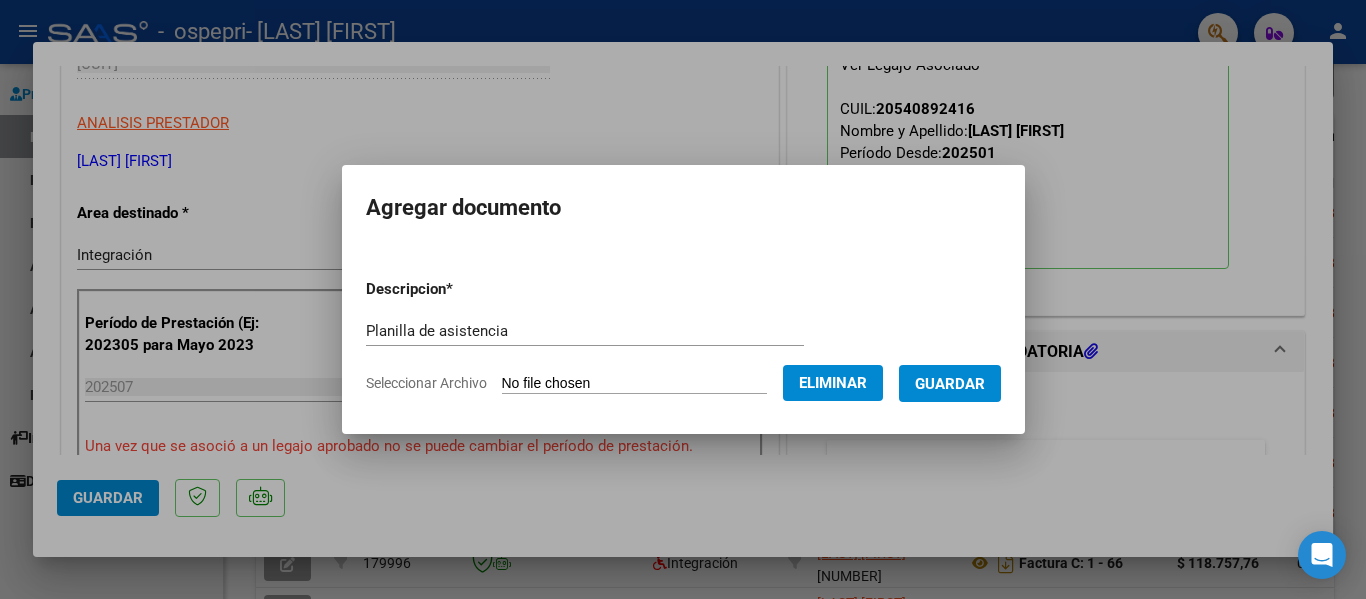 click on "Guardar" at bounding box center (950, 384) 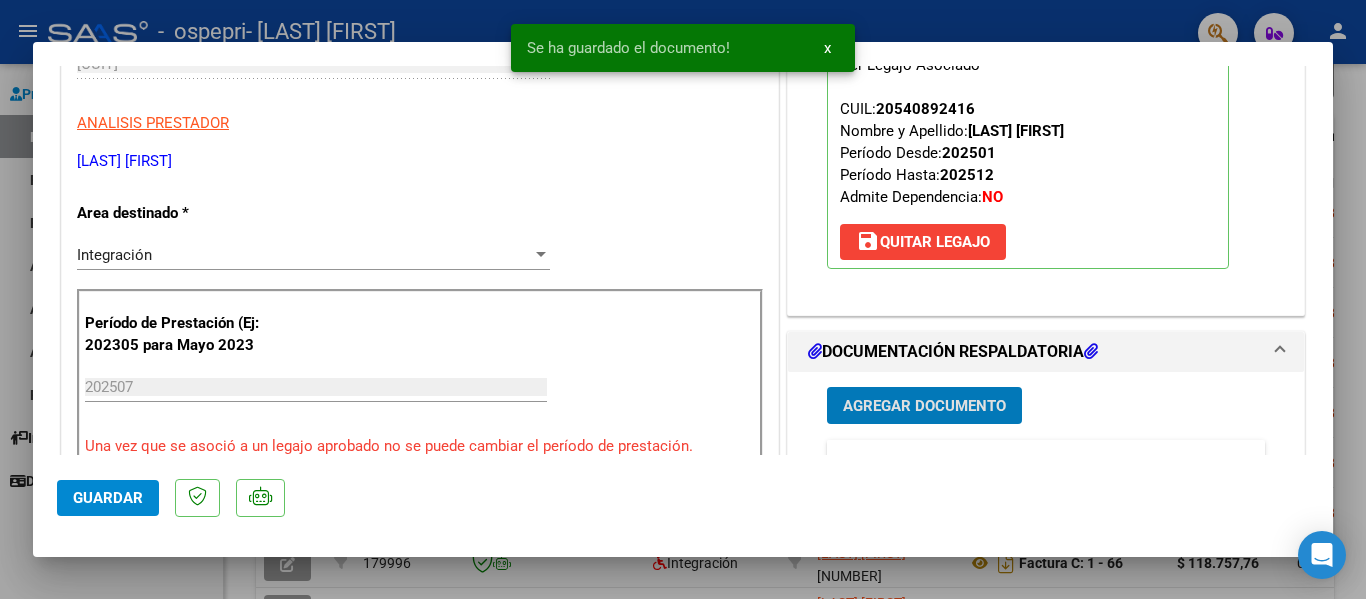 click on "Guardar" 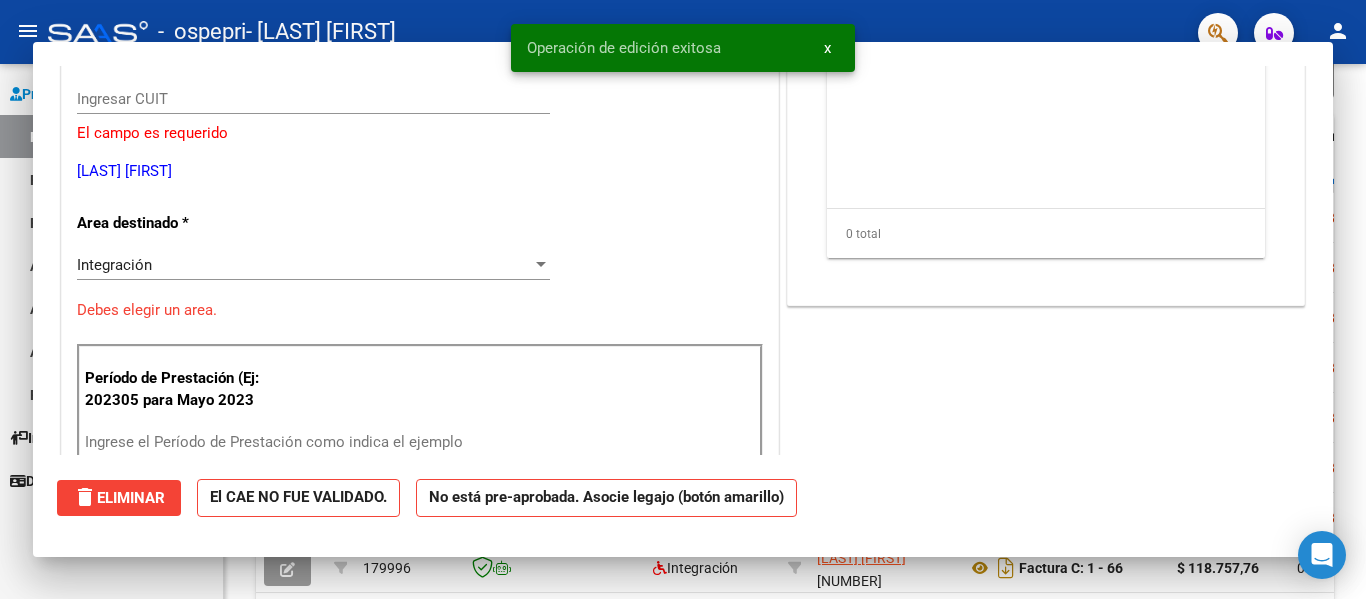 scroll, scrollTop: 0, scrollLeft: 0, axis: both 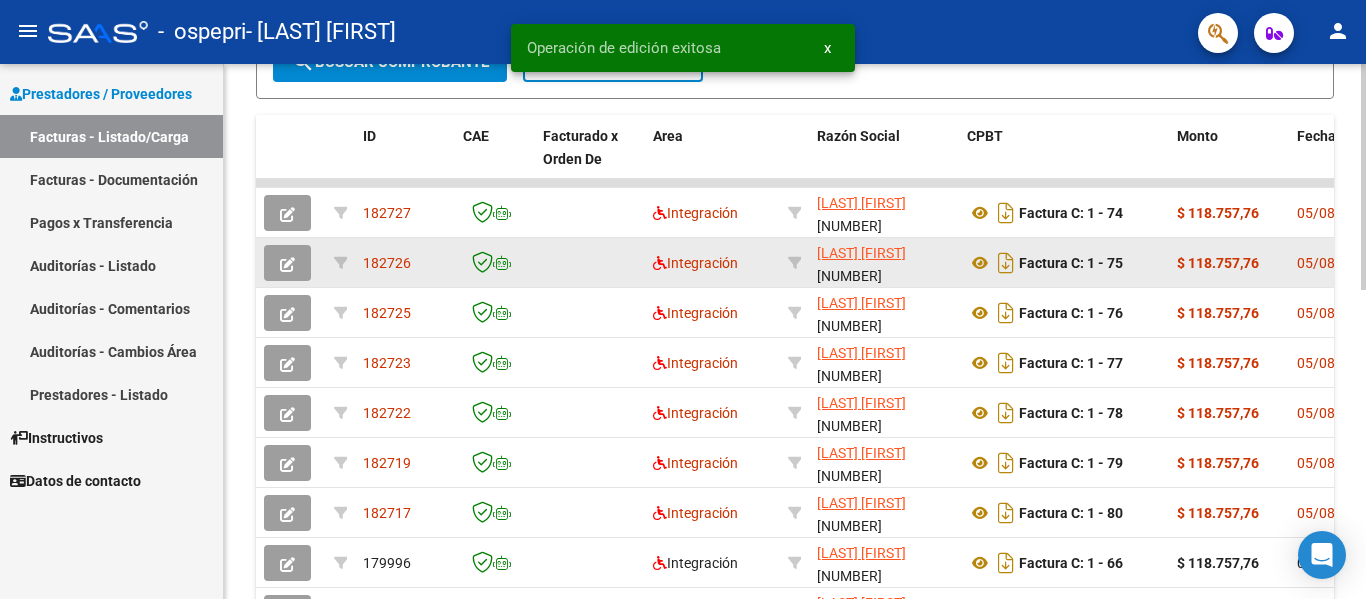 click 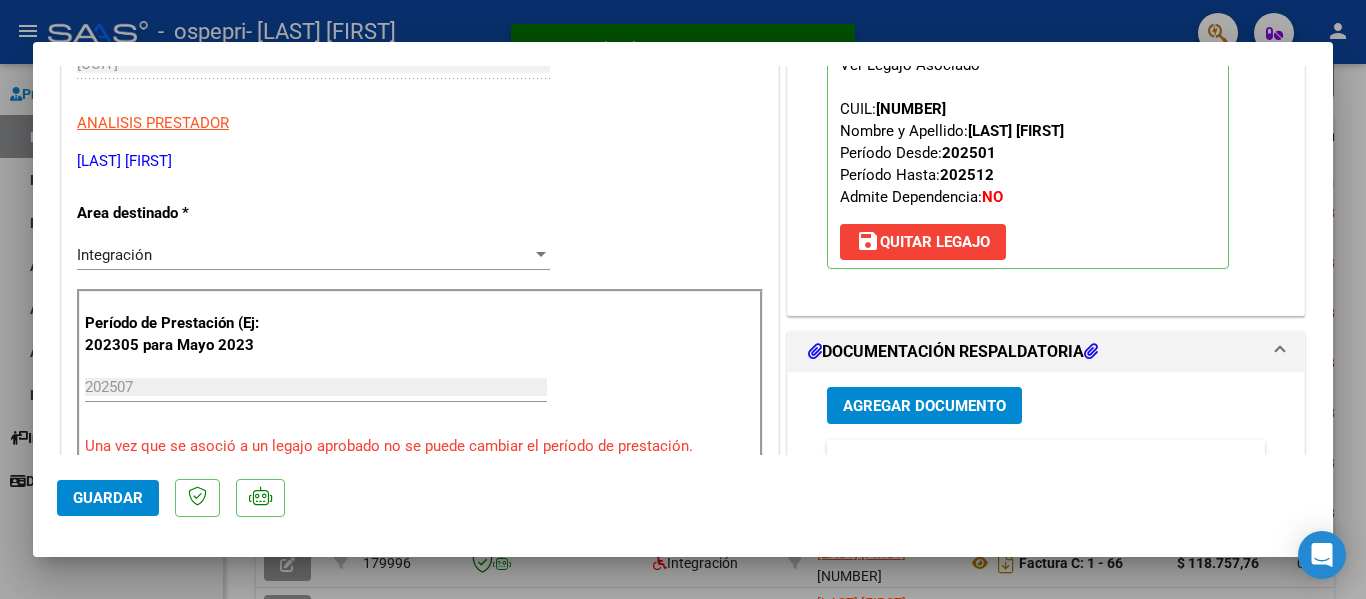 scroll, scrollTop: 400, scrollLeft: 0, axis: vertical 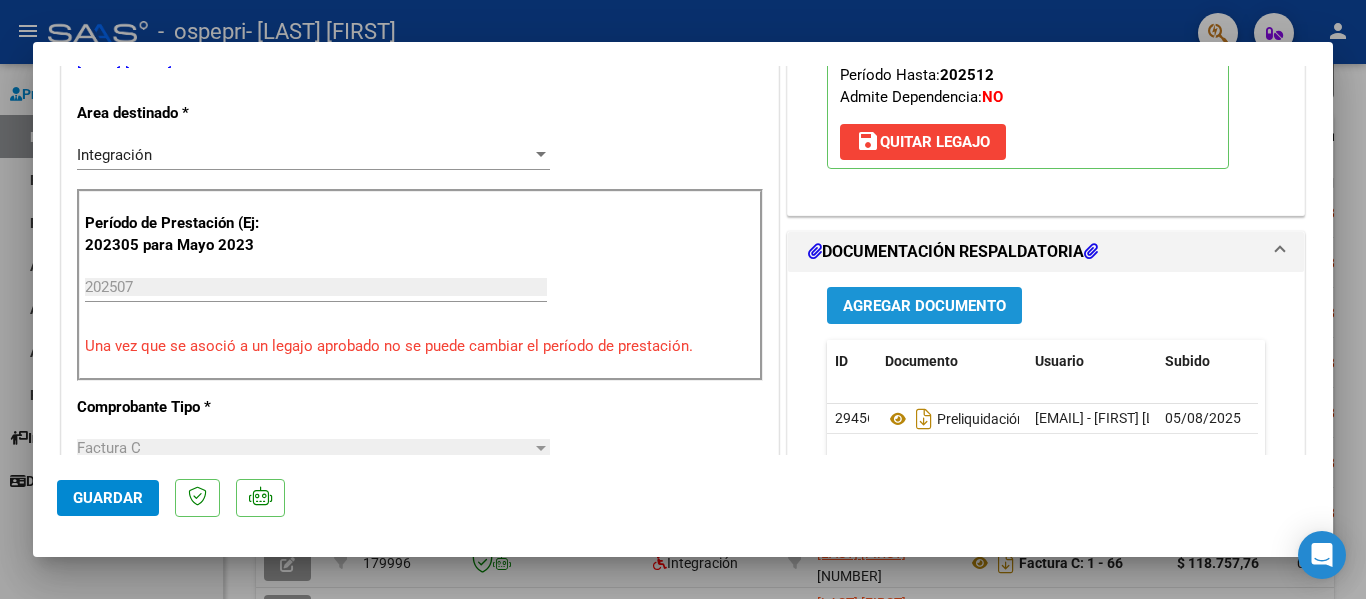 click on "Agregar Documento" at bounding box center (924, 305) 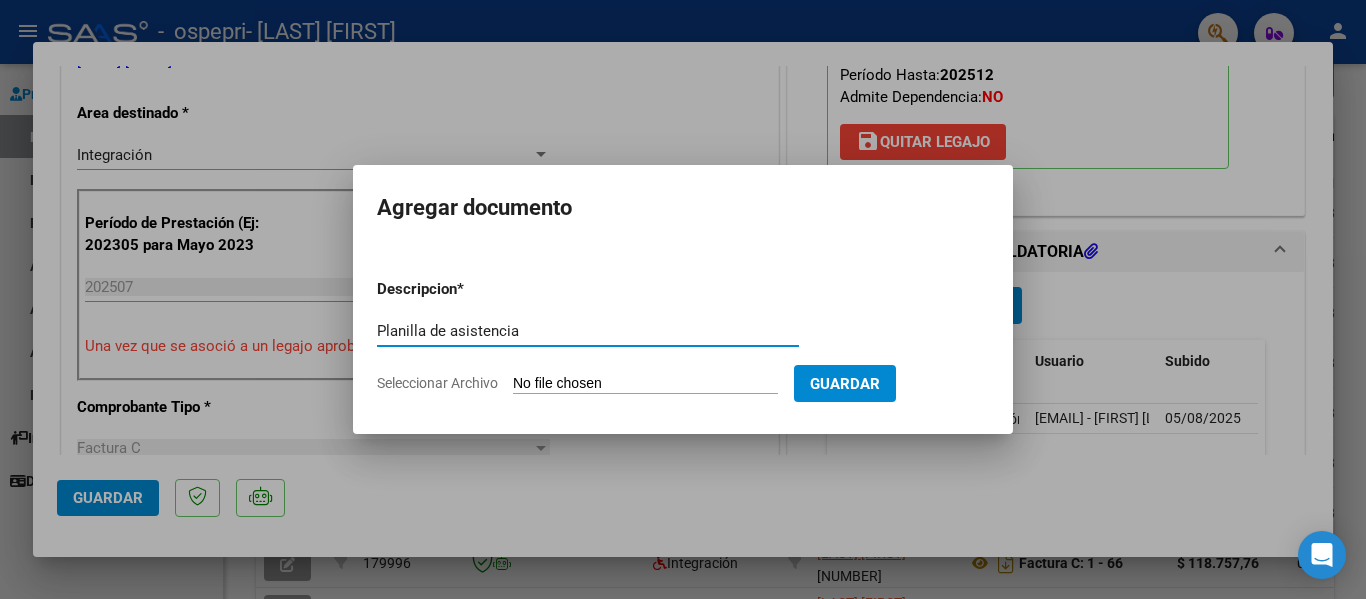 type on "Planilla de asistencia" 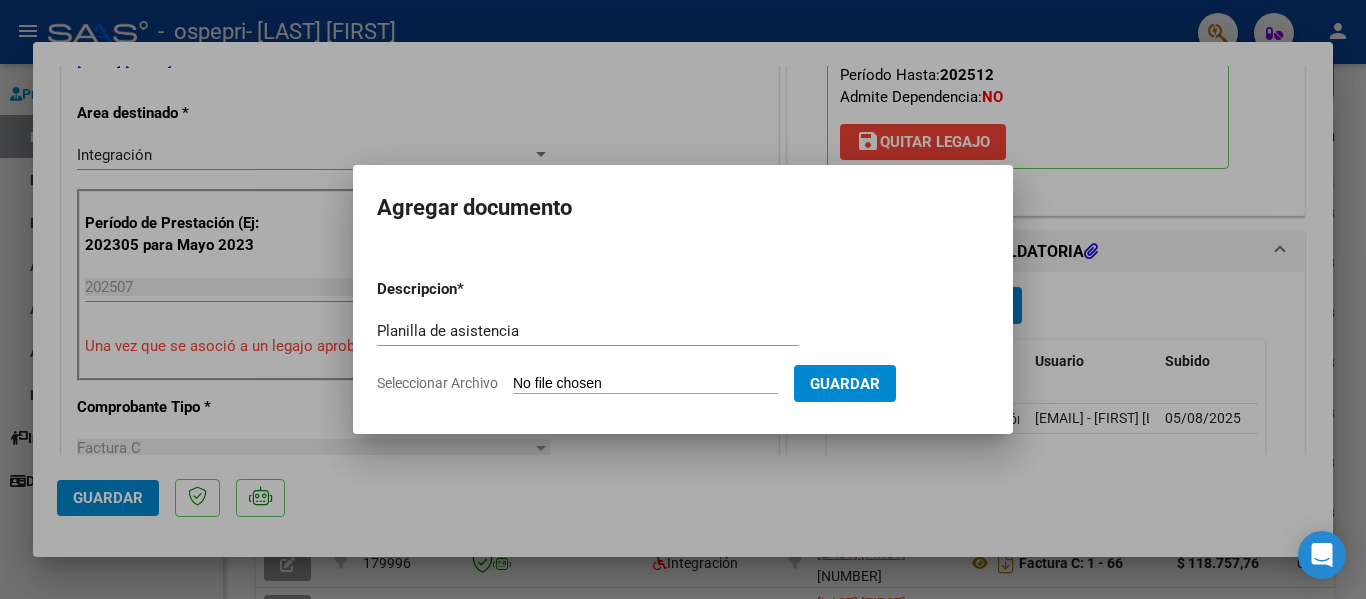 type on "C:\fakepath\San Martin planilla de asistencia.jpg" 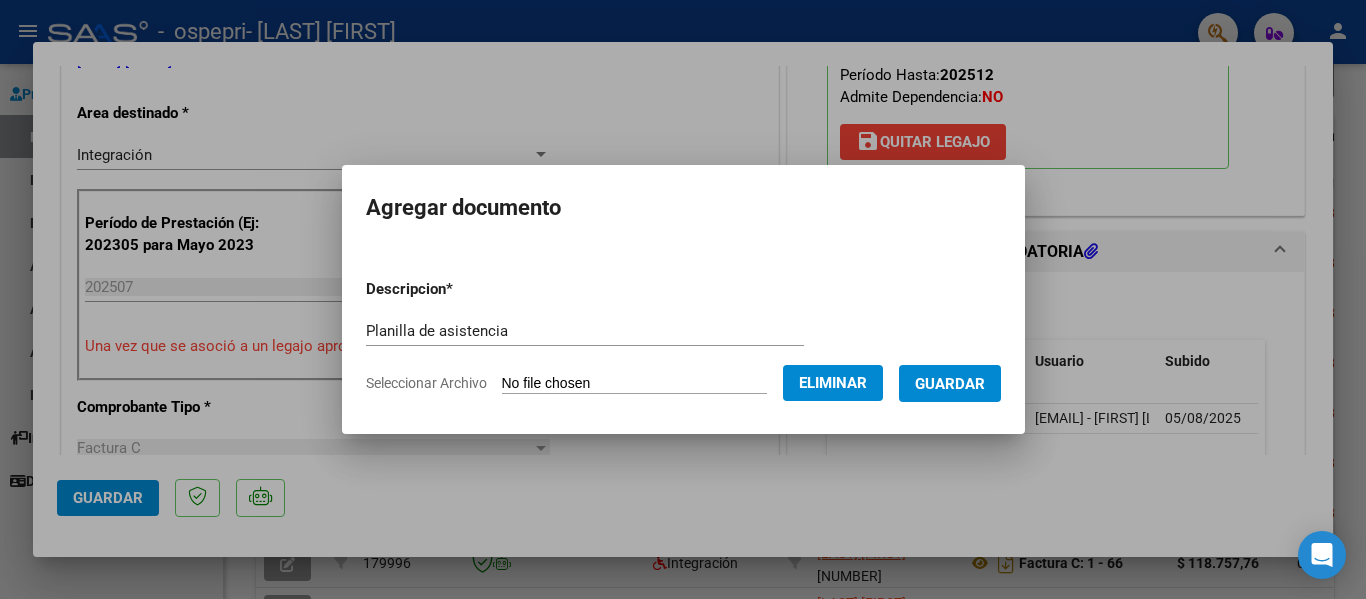 click on "Guardar" at bounding box center (950, 383) 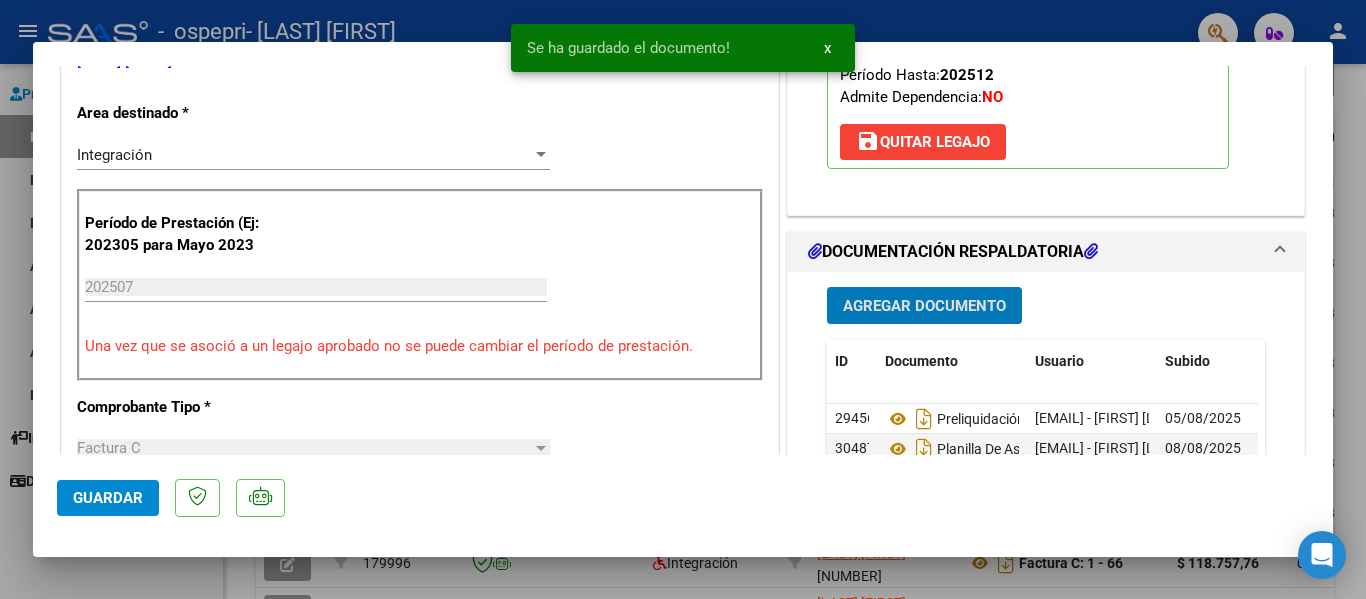 click on "Guardar" 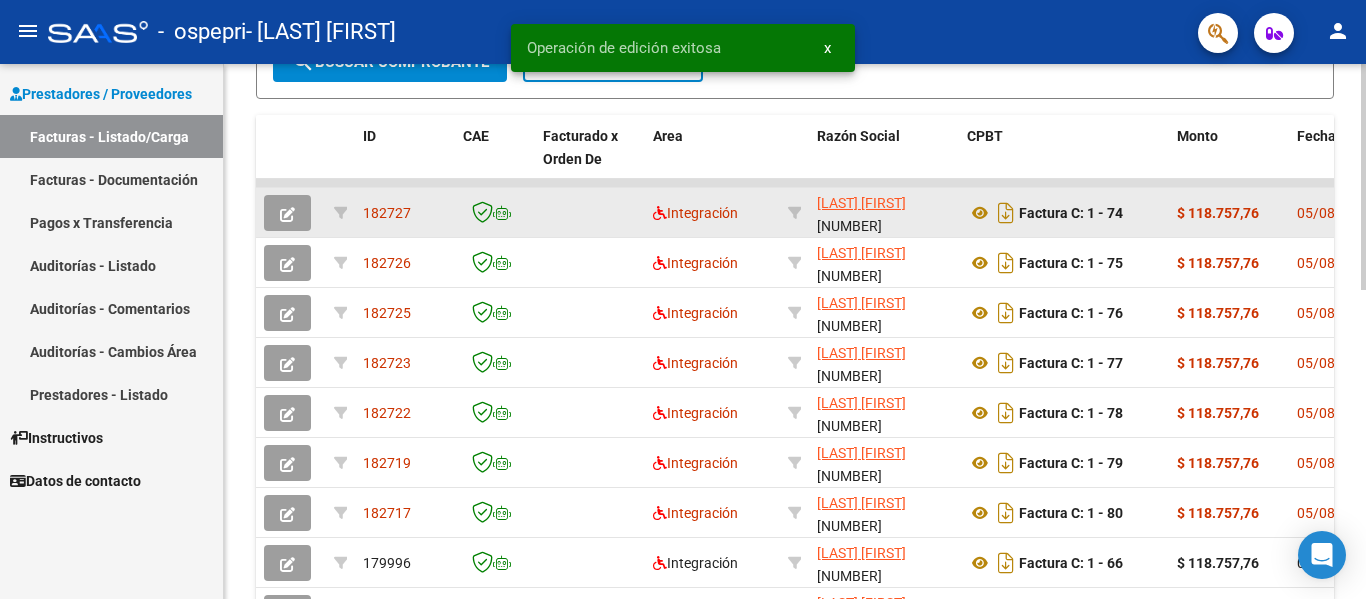click 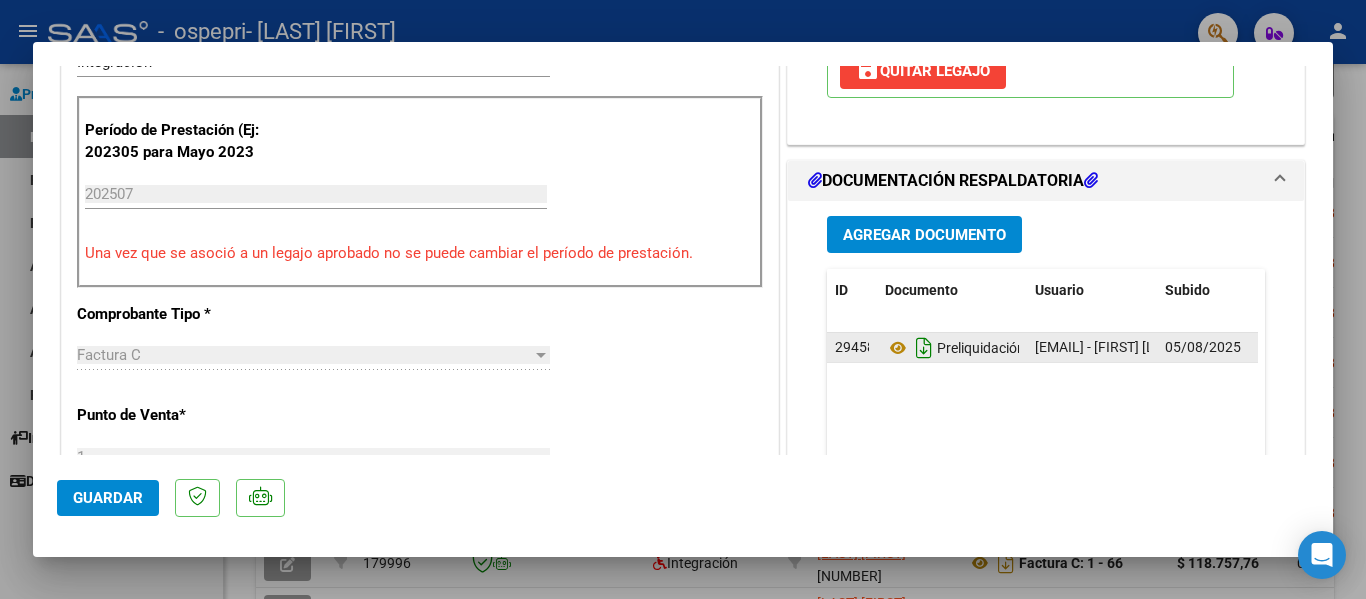 scroll, scrollTop: 500, scrollLeft: 0, axis: vertical 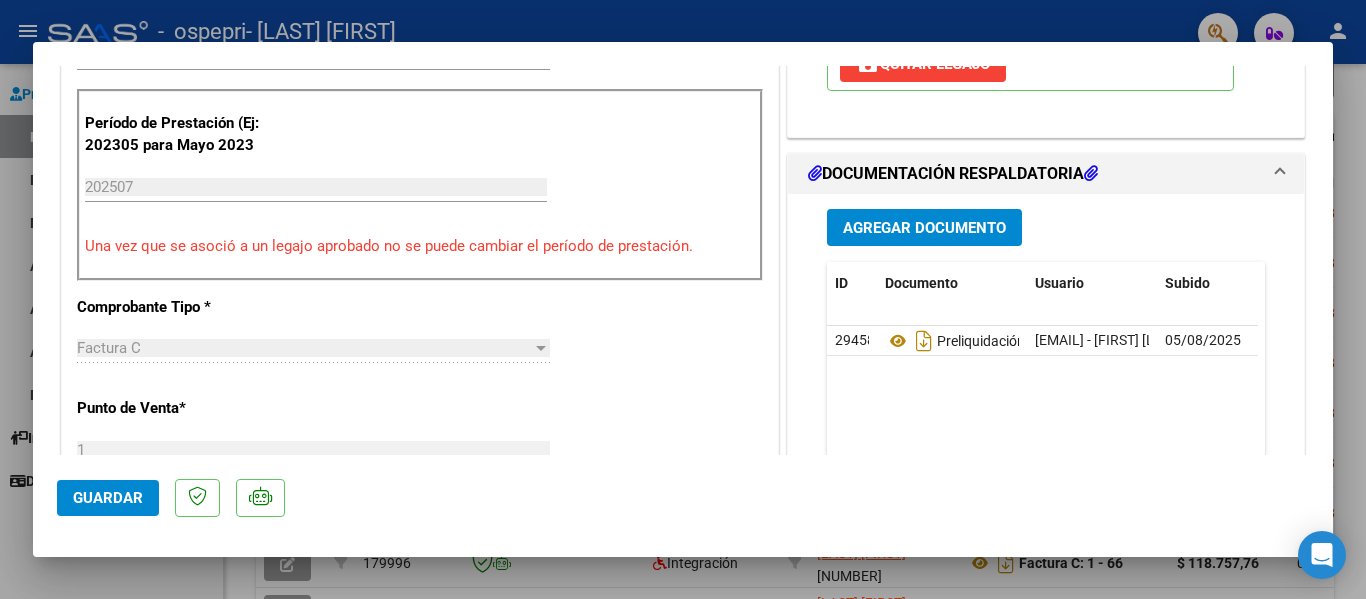 click on "Agregar Documento" at bounding box center [924, 228] 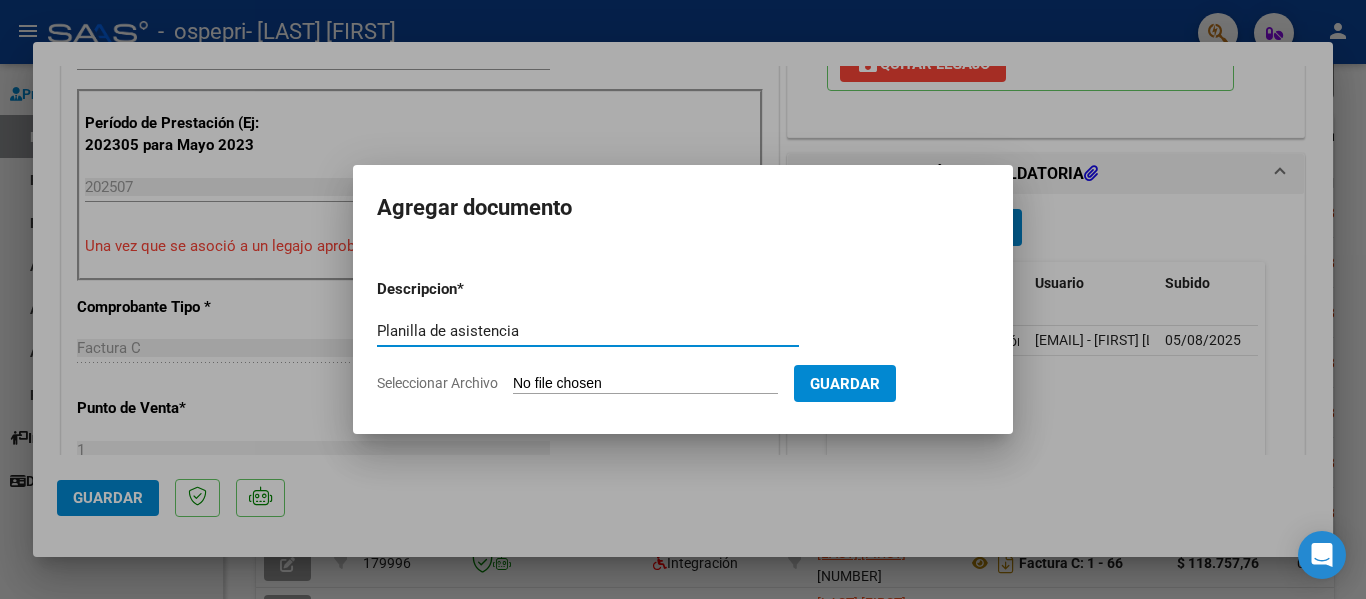 type on "Planilla de asistencia" 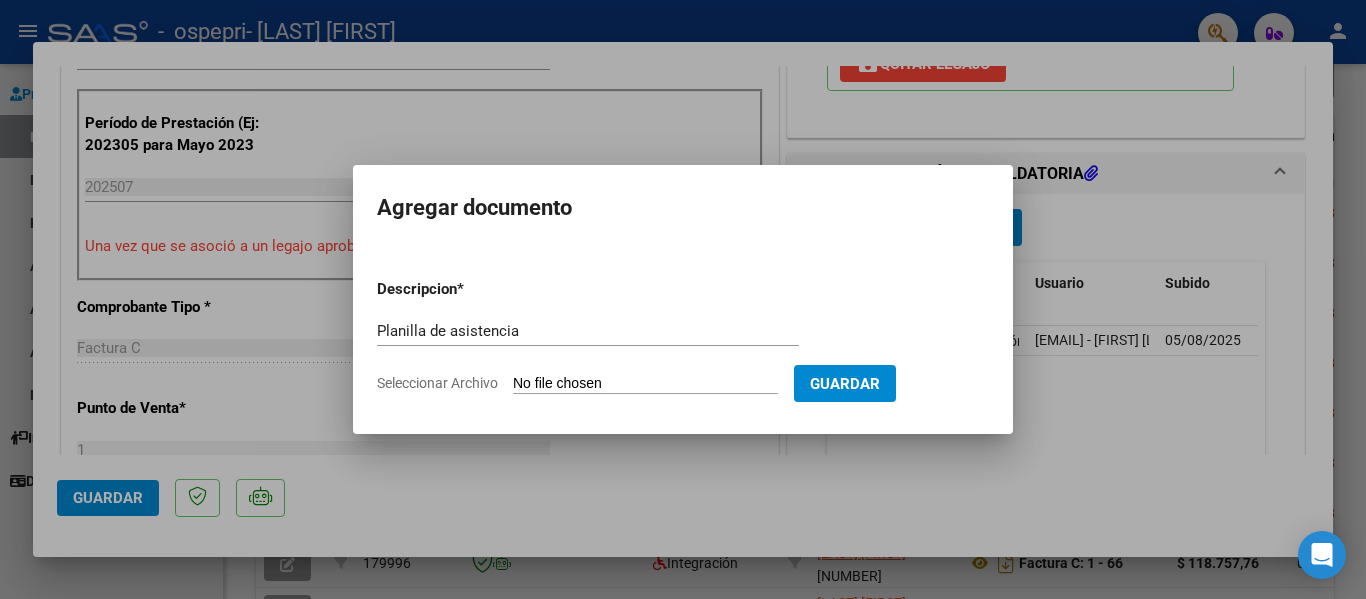 type on "C:\fakepath\Jaz planilla de asistencia.jpg" 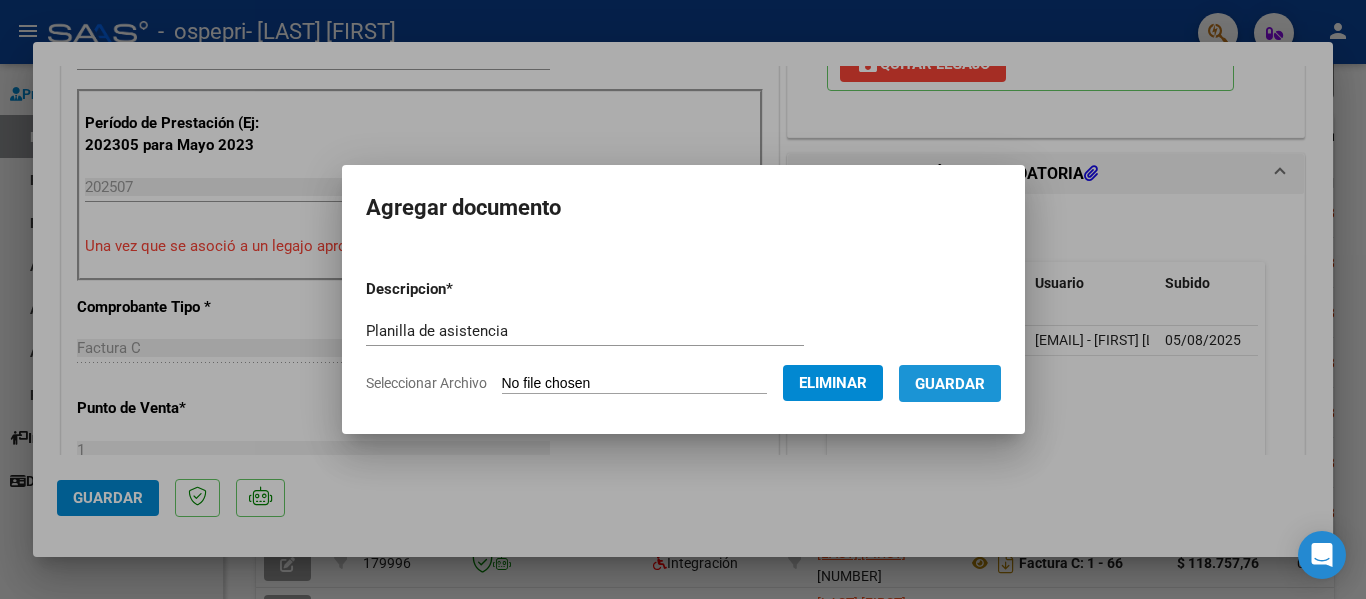 click on "Guardar" at bounding box center (950, 383) 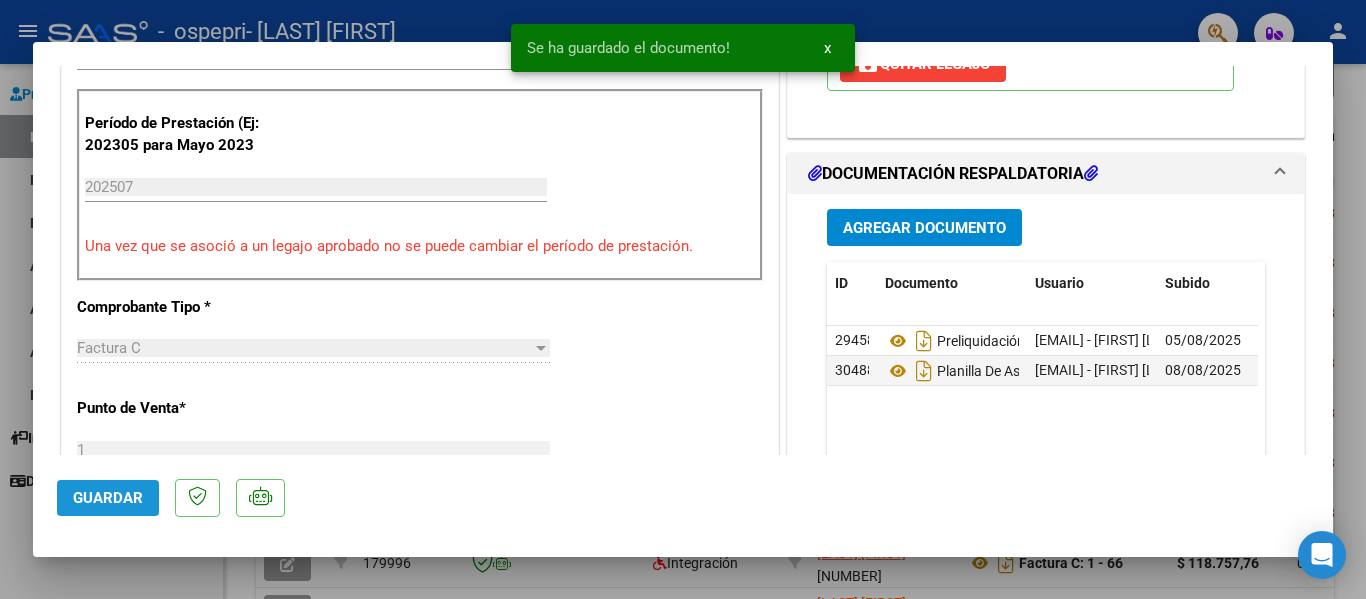 click on "Guardar" 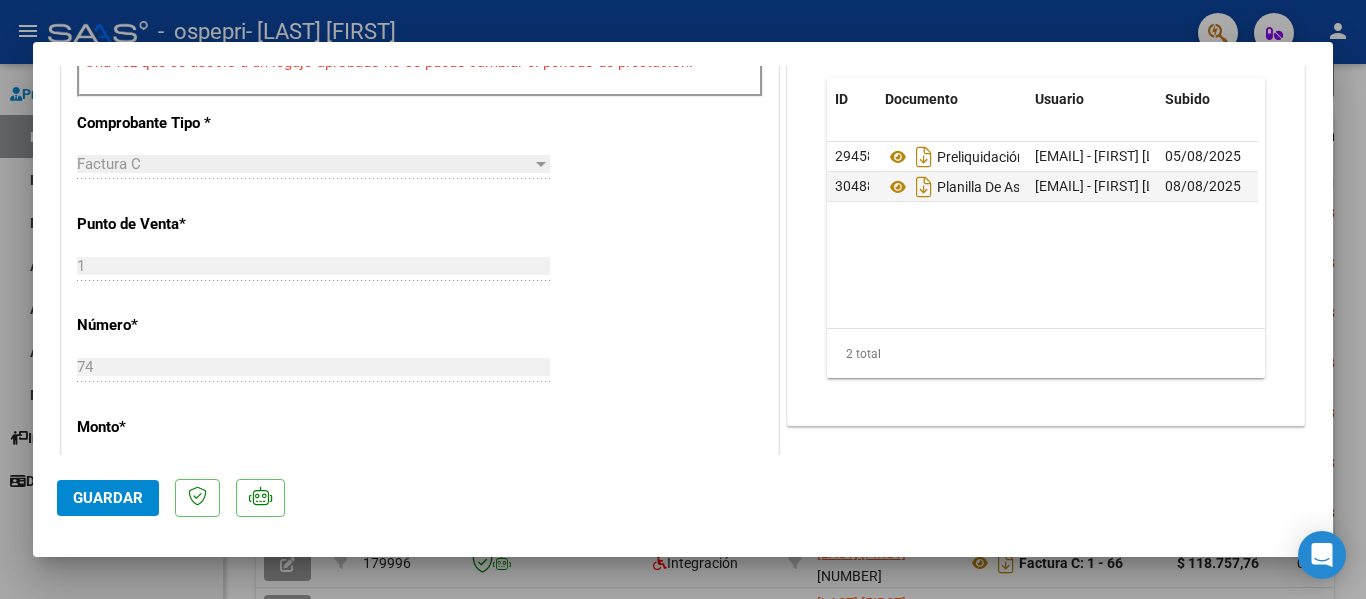 scroll, scrollTop: 700, scrollLeft: 0, axis: vertical 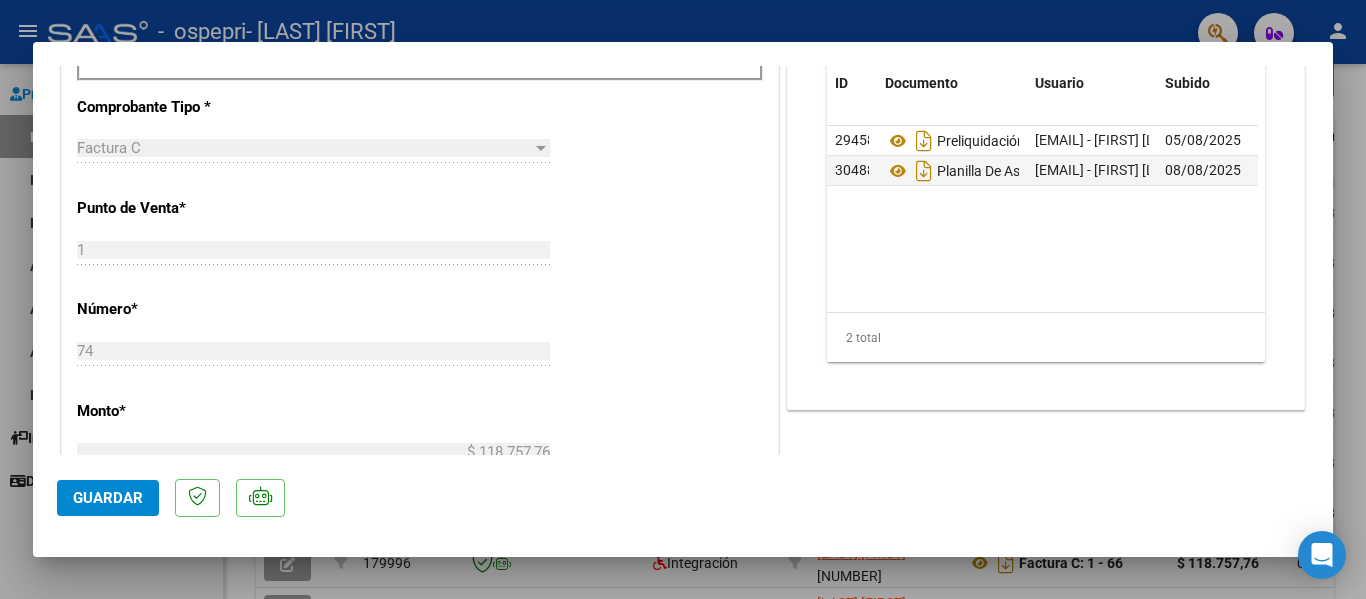 type 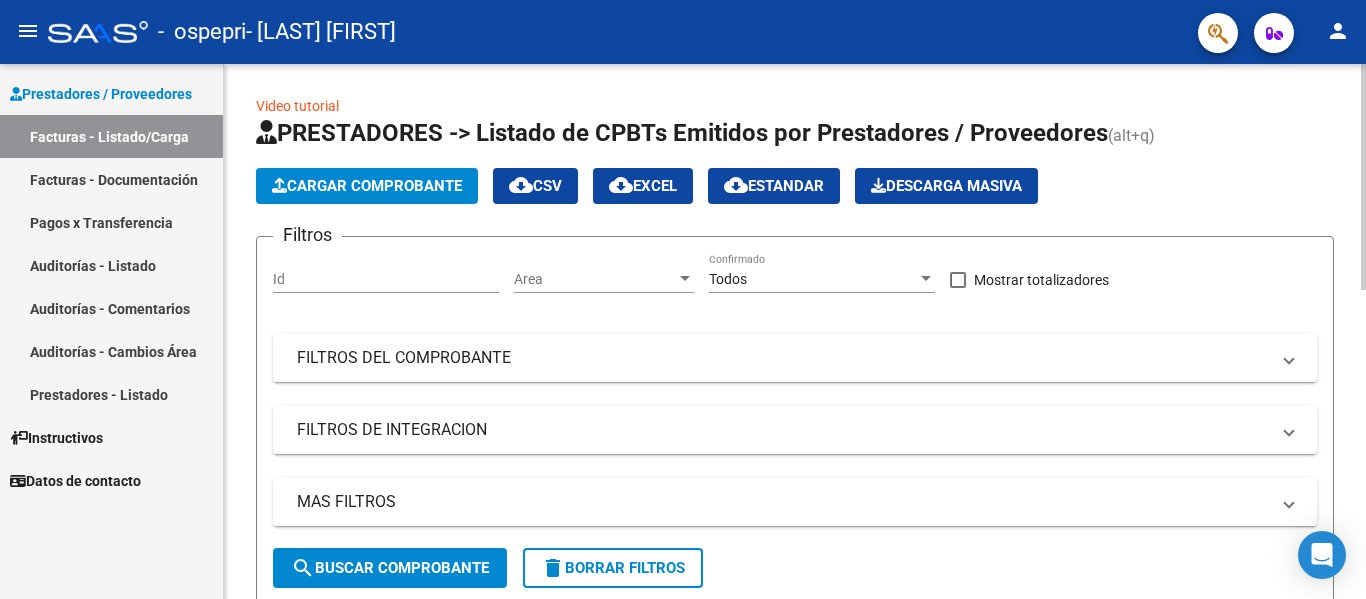 scroll, scrollTop: 0, scrollLeft: 0, axis: both 